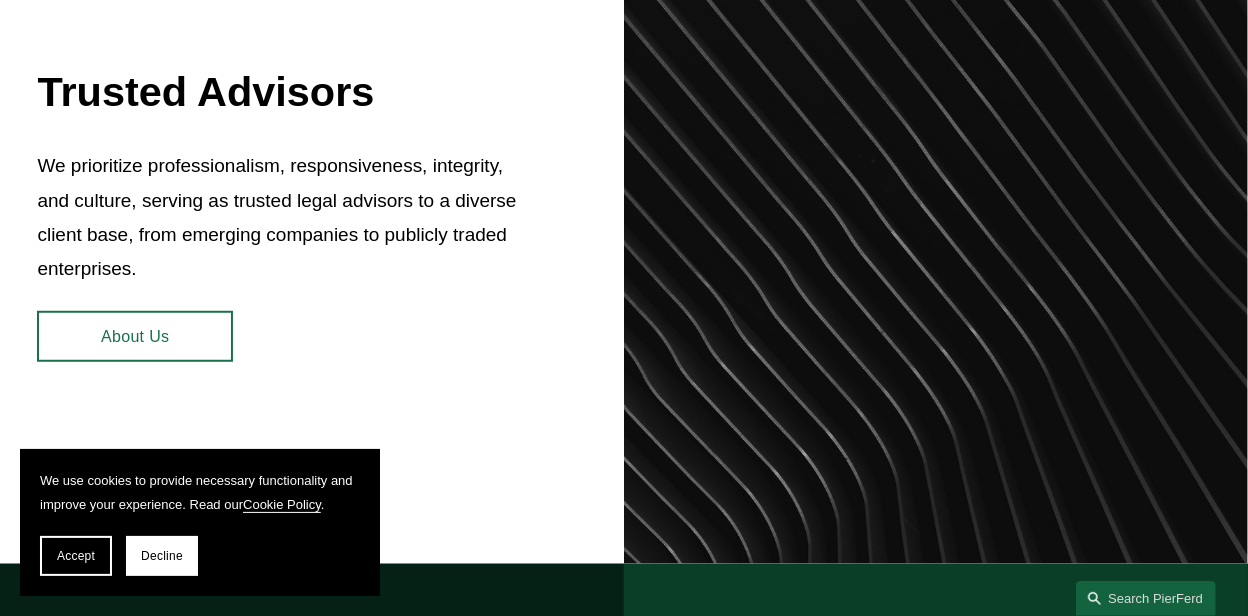 scroll, scrollTop: 899, scrollLeft: 0, axis: vertical 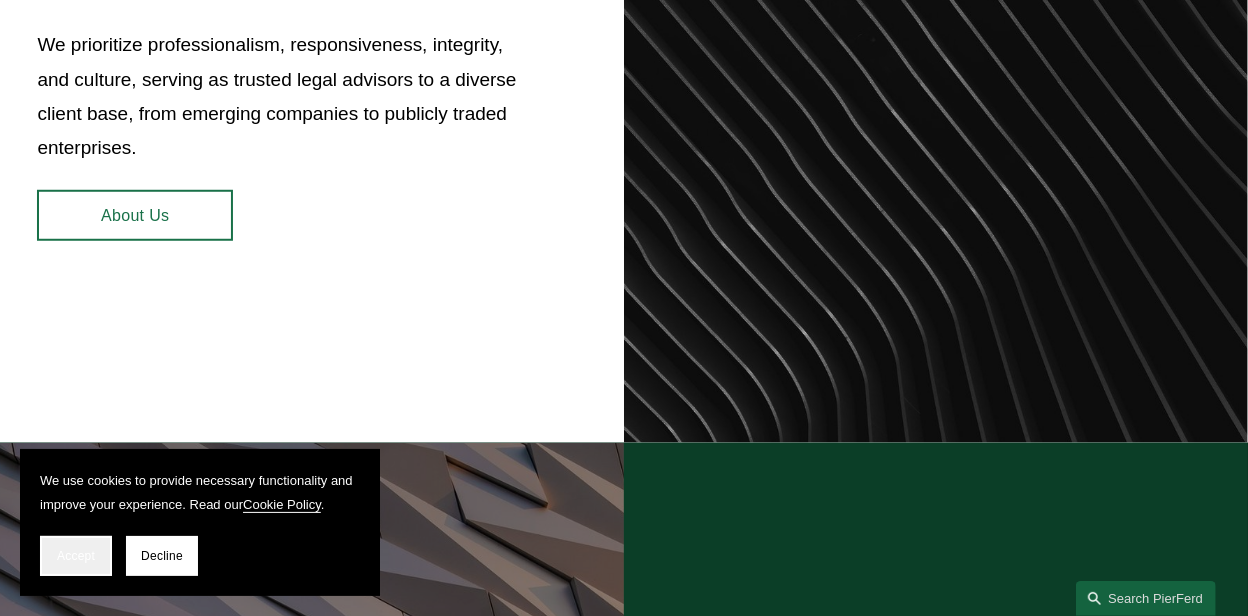 click on "Accept" at bounding box center (76, 556) 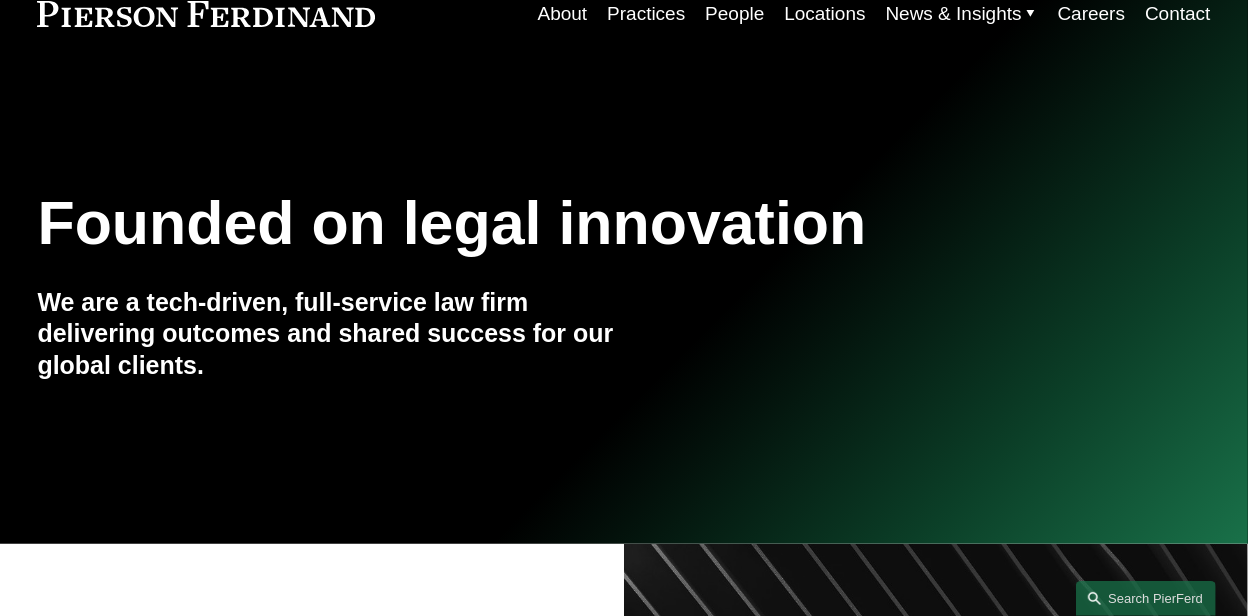 scroll, scrollTop: 0, scrollLeft: 0, axis: both 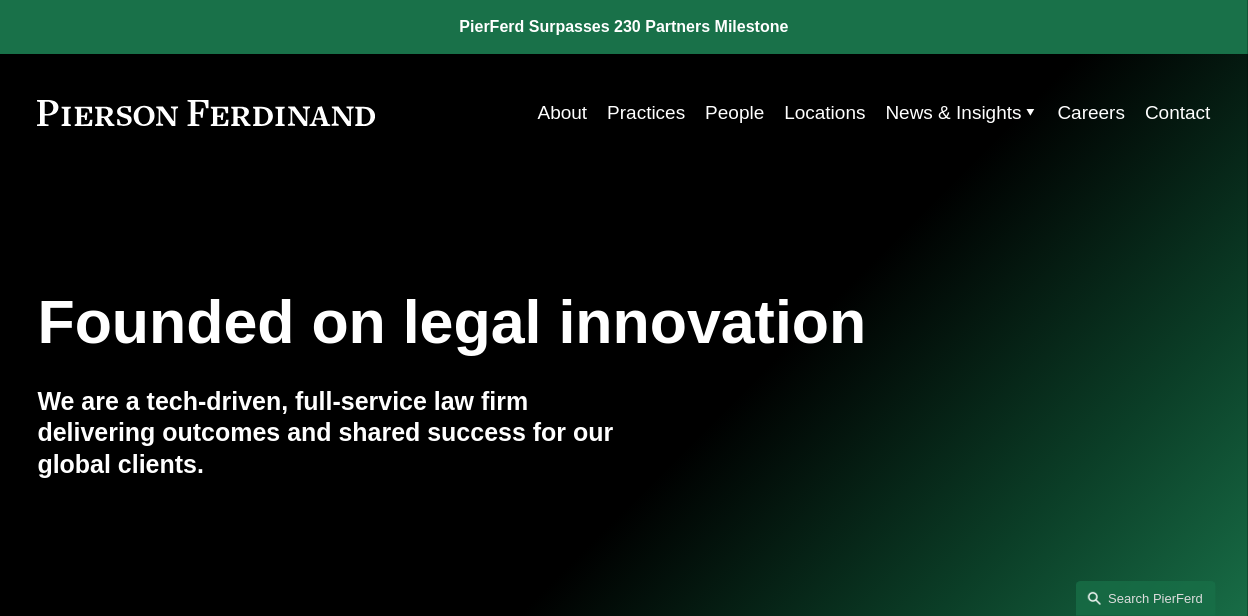 click on "About" at bounding box center (563, 113) 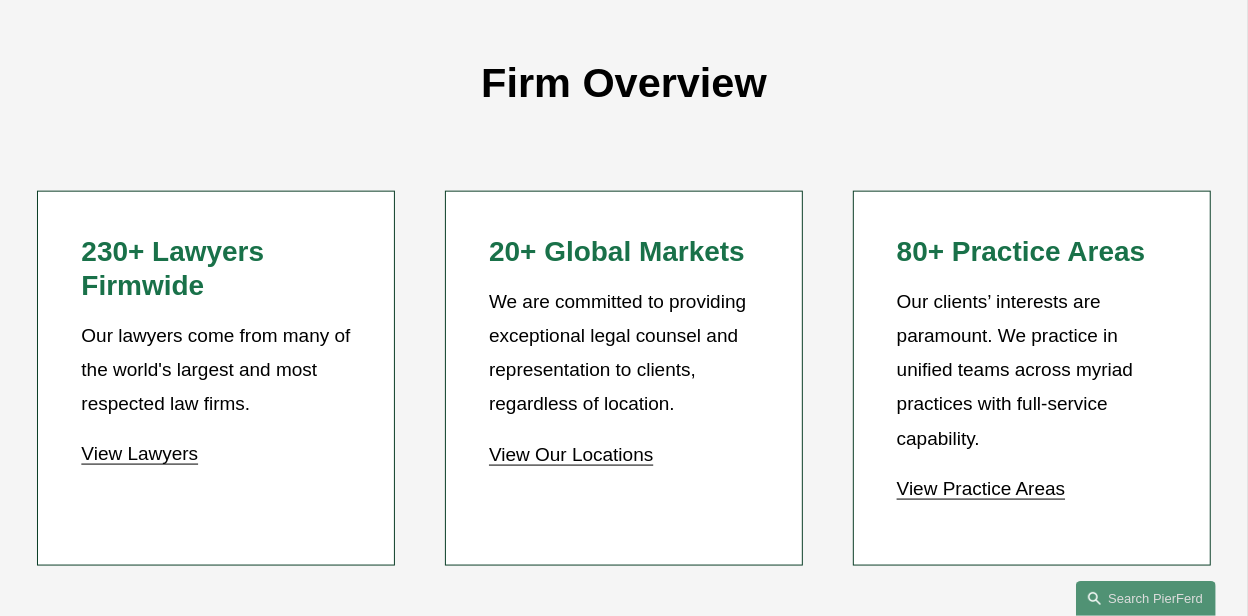 scroll, scrollTop: 1524, scrollLeft: 0, axis: vertical 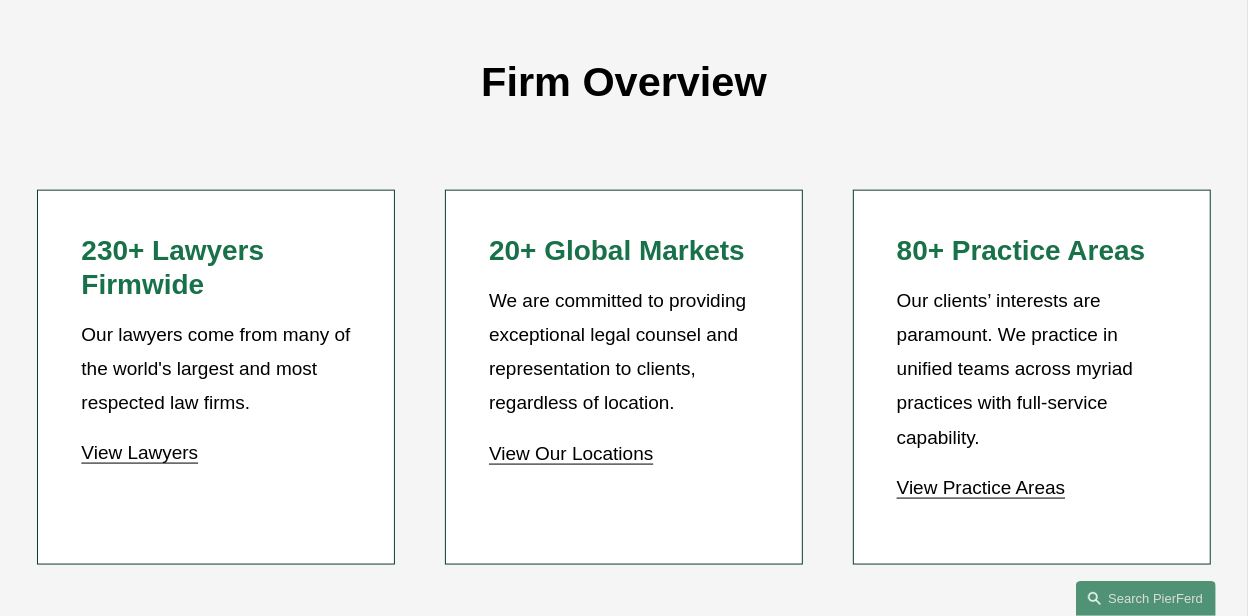 click on "View Lawyers" 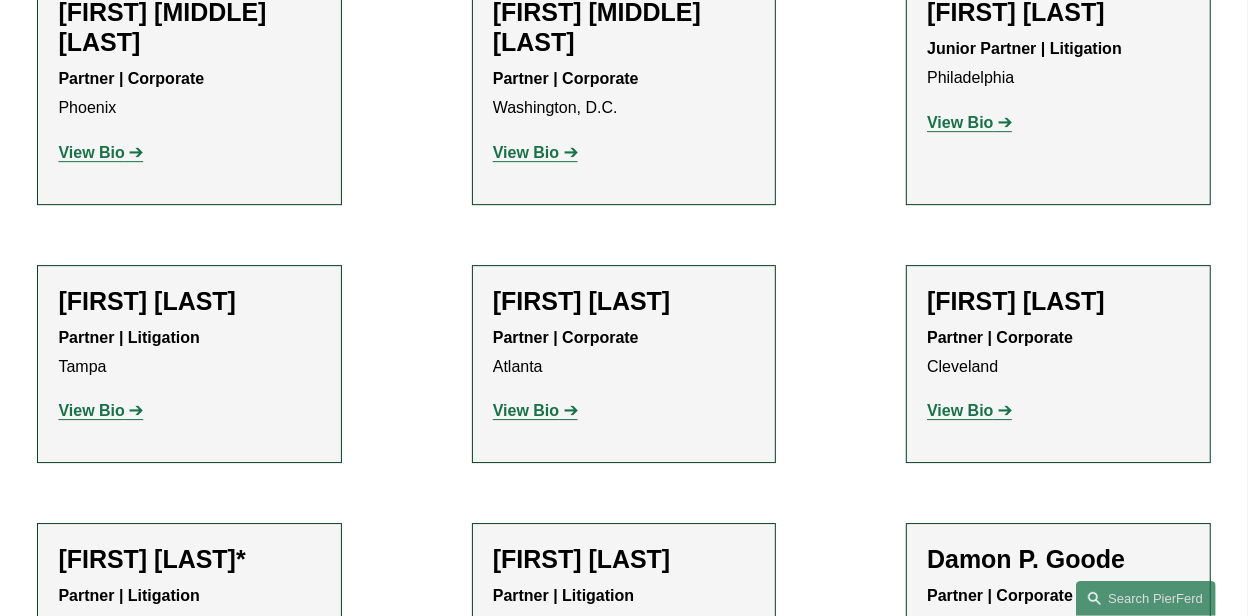 scroll, scrollTop: 8499, scrollLeft: 0, axis: vertical 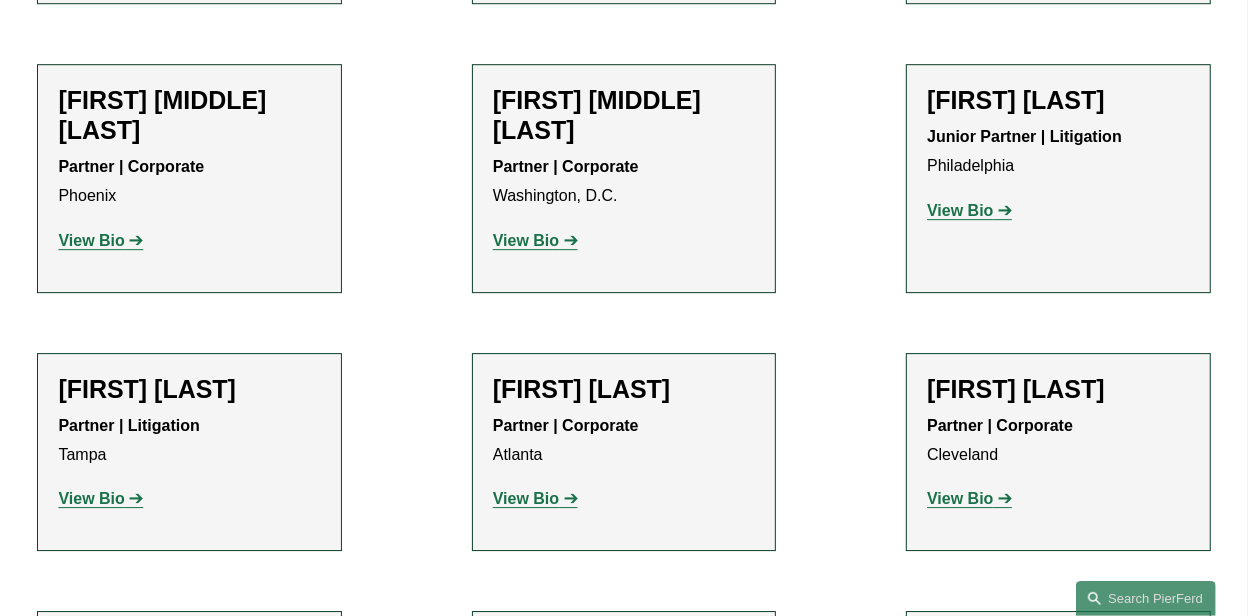 click on "View Bio" 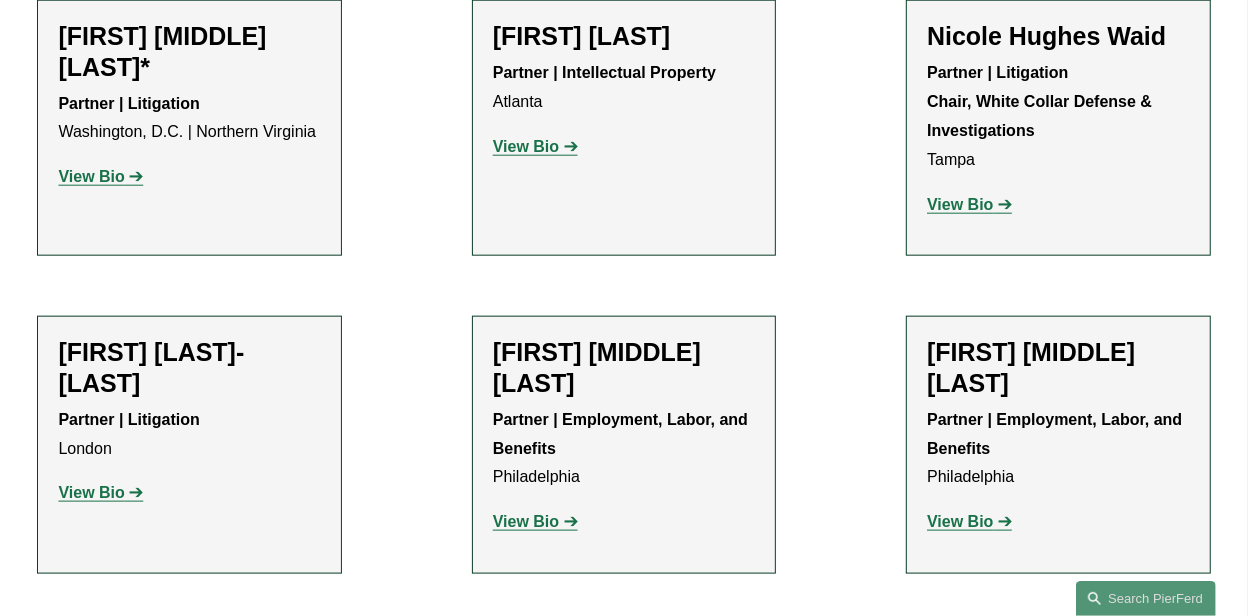 scroll, scrollTop: 10800, scrollLeft: 0, axis: vertical 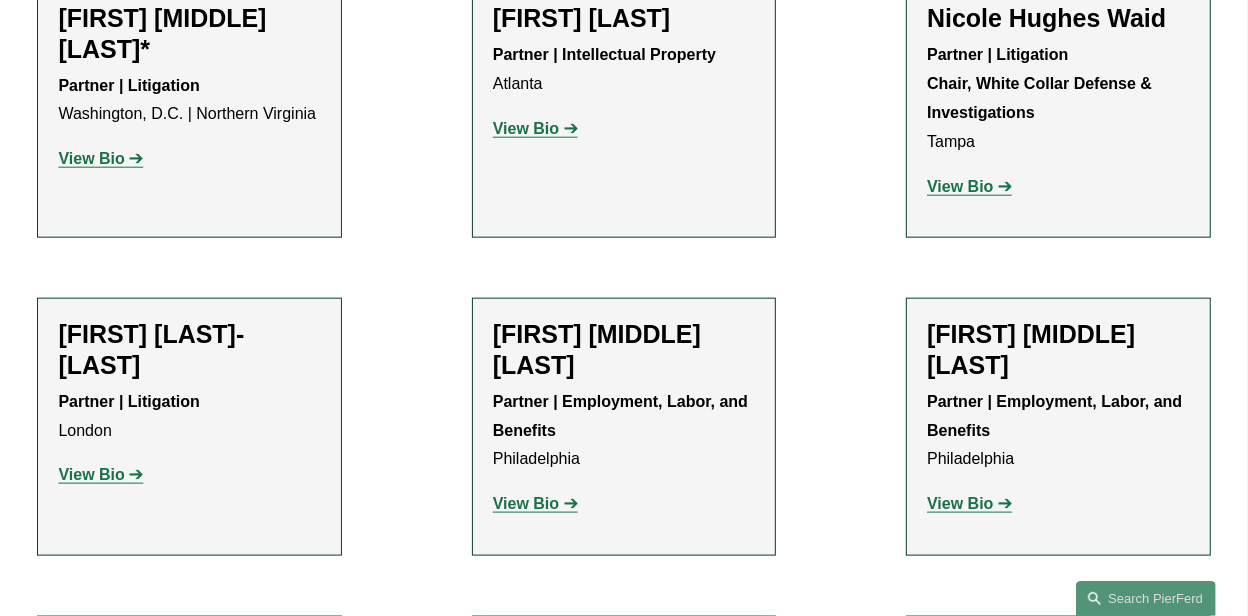 click on "View Bio" 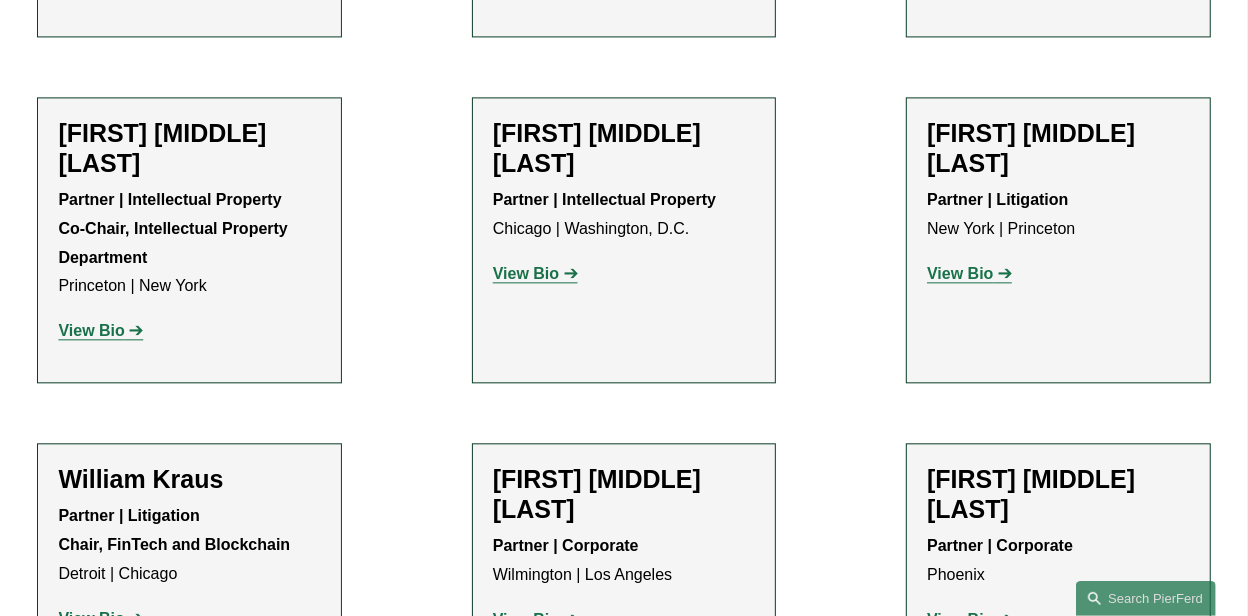 scroll, scrollTop: 12200, scrollLeft: 0, axis: vertical 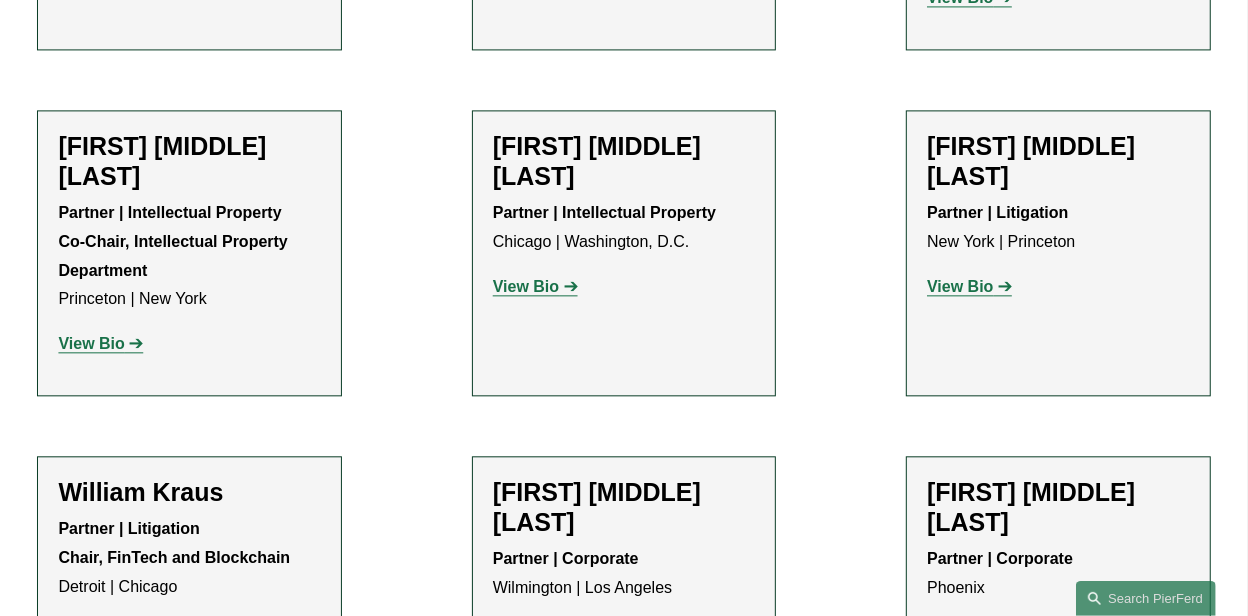 click on "View Bio" 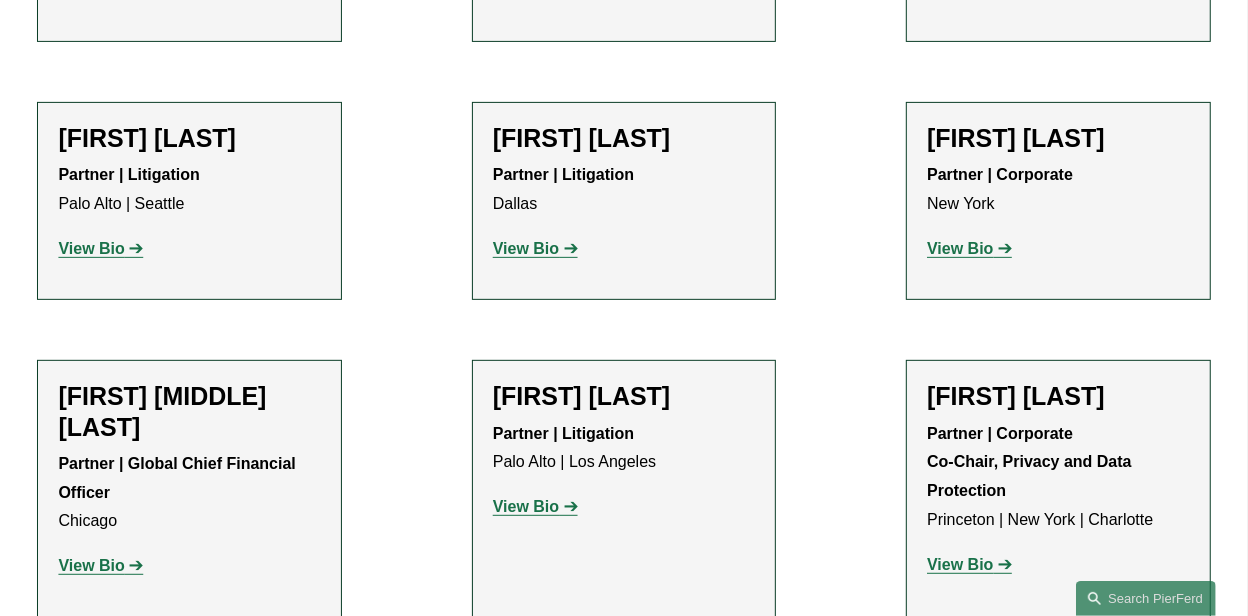 scroll, scrollTop: 14499, scrollLeft: 0, axis: vertical 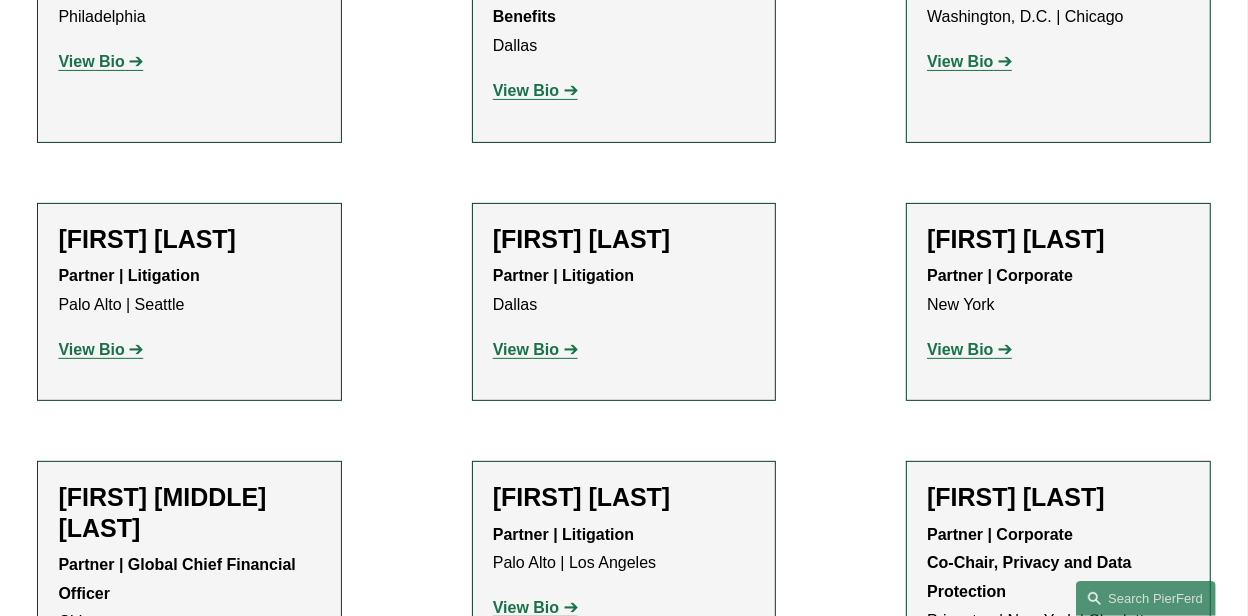 click on "View Bio" 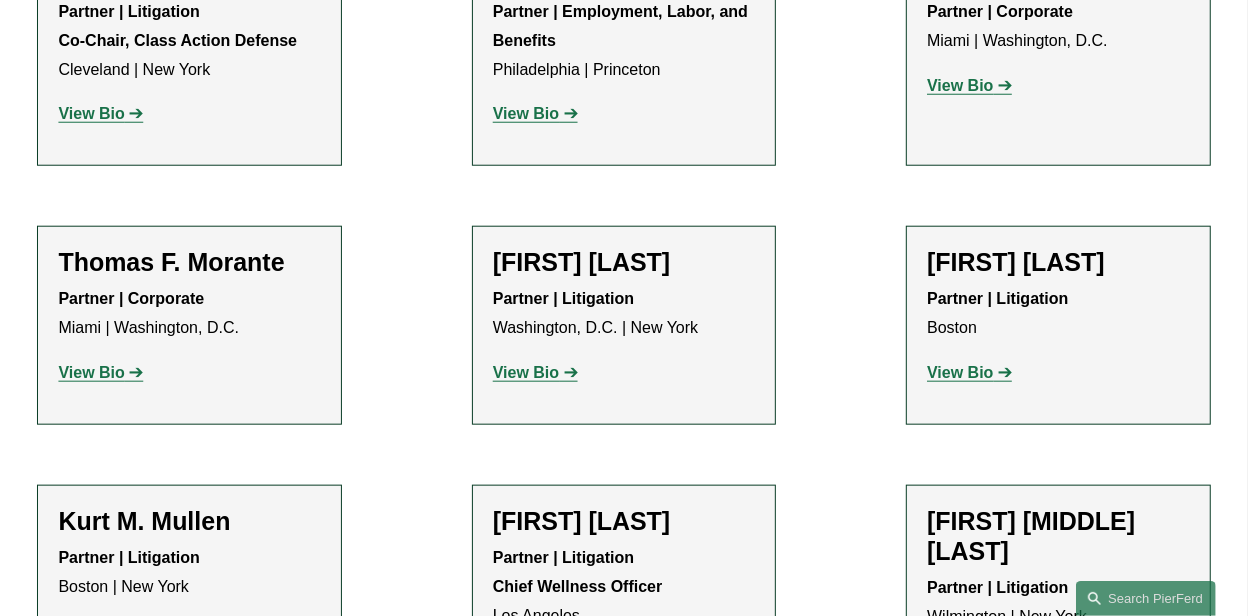 scroll, scrollTop: 15299, scrollLeft: 0, axis: vertical 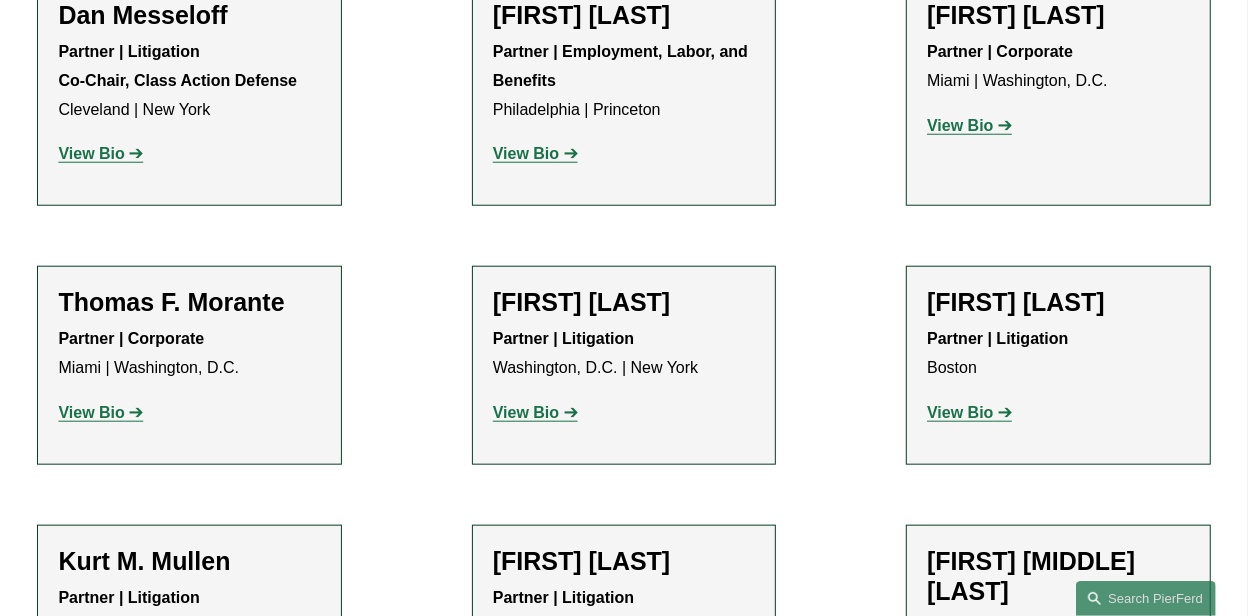 click on "View Bio" 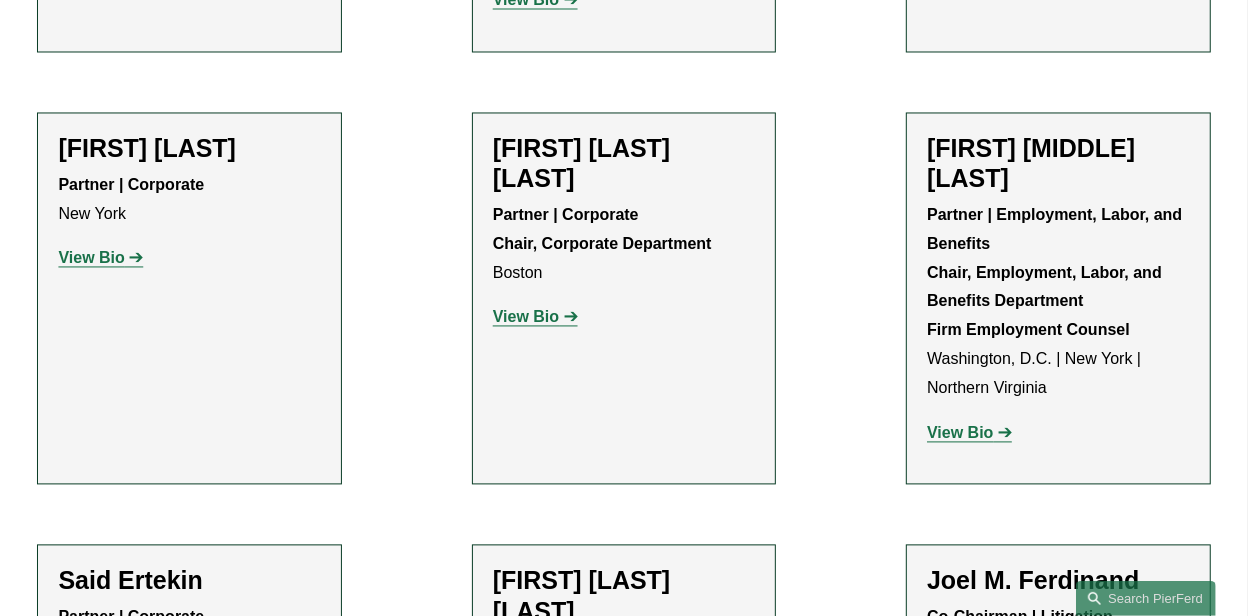 scroll, scrollTop: 7100, scrollLeft: 0, axis: vertical 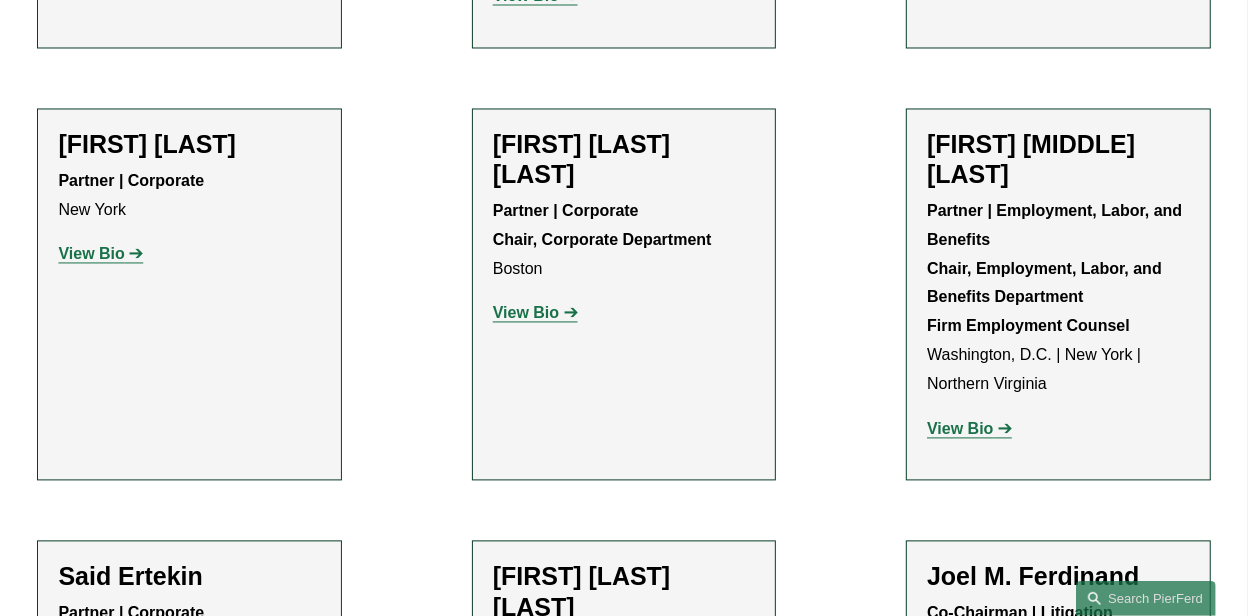 click on "View Bio" 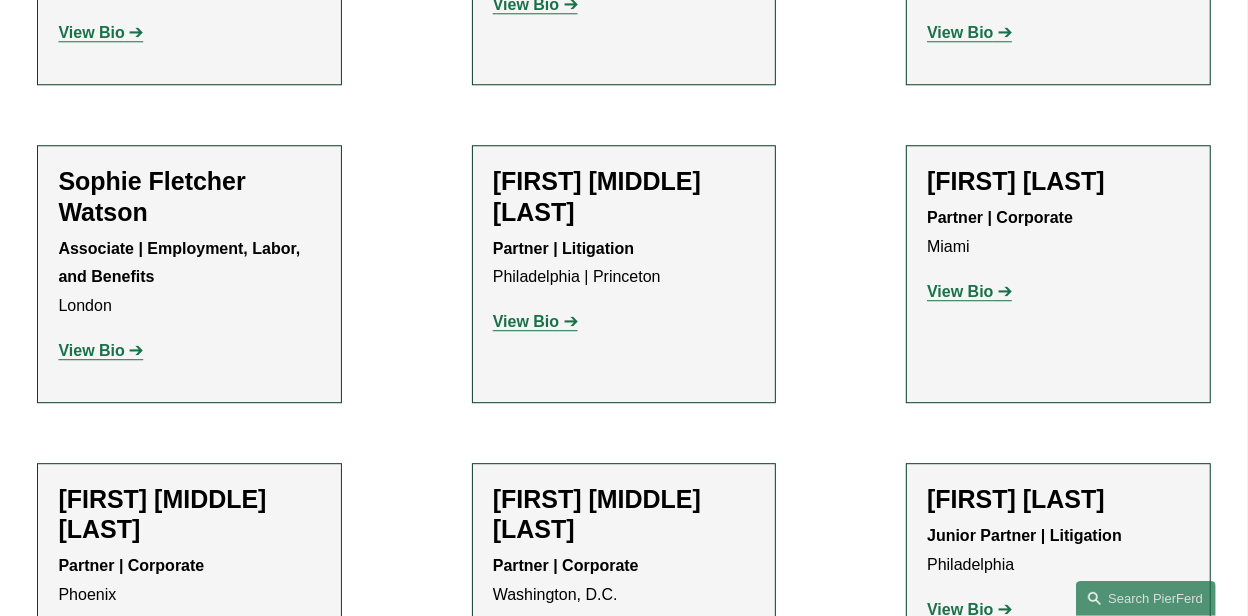 scroll, scrollTop: 8099, scrollLeft: 0, axis: vertical 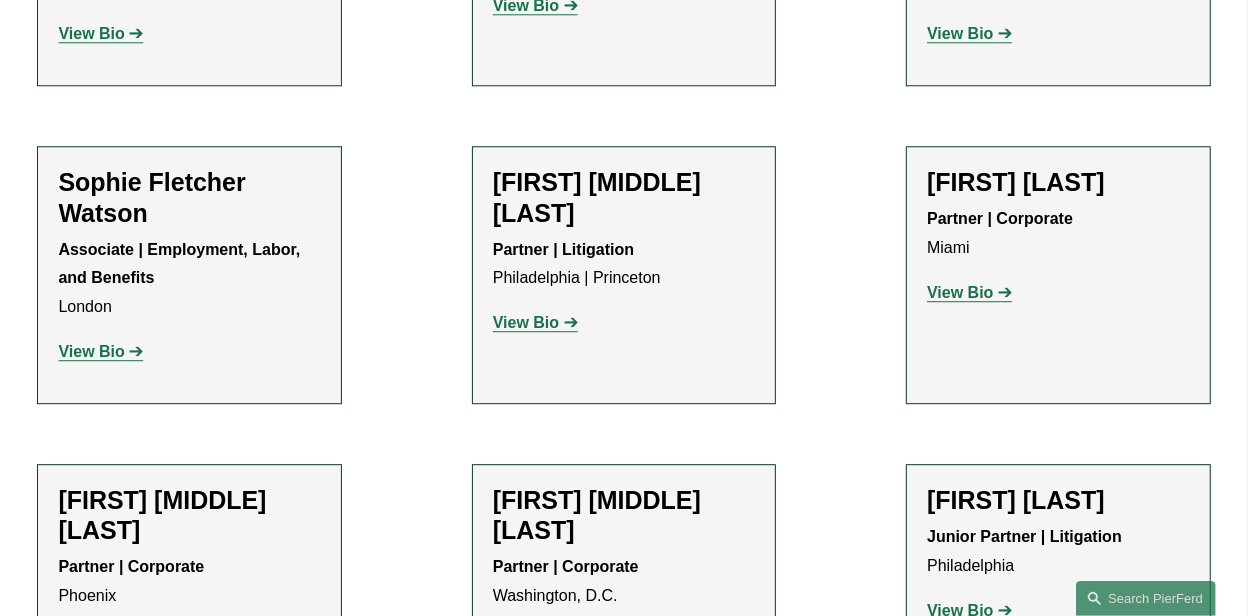 click on "Tyler Giles" 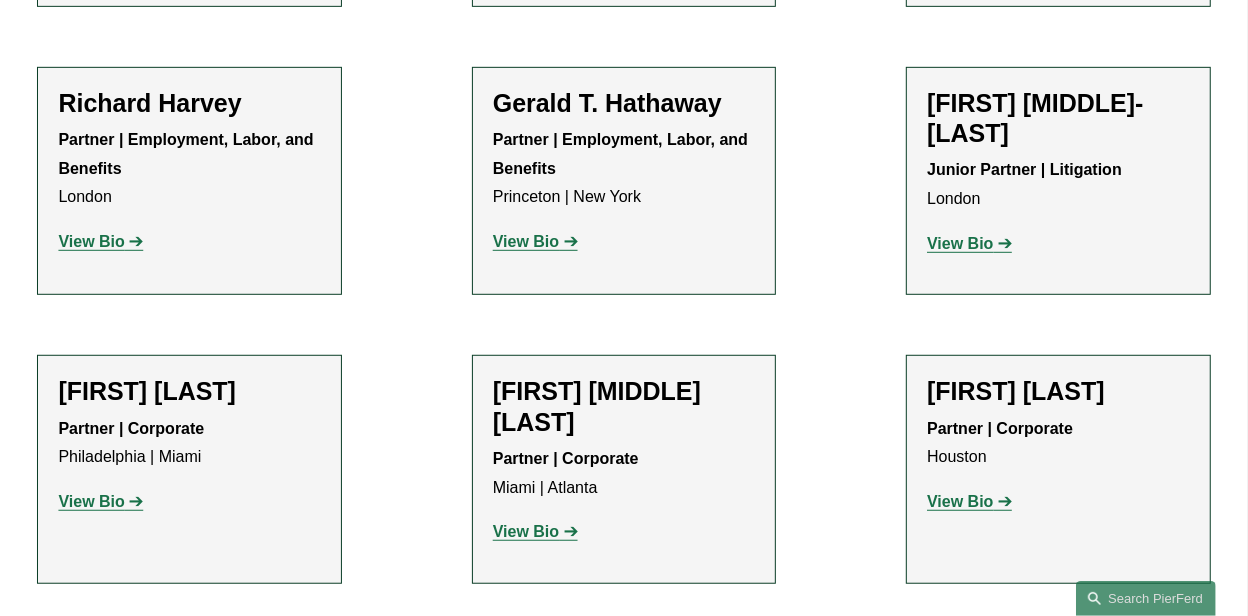 scroll, scrollTop: 10200, scrollLeft: 0, axis: vertical 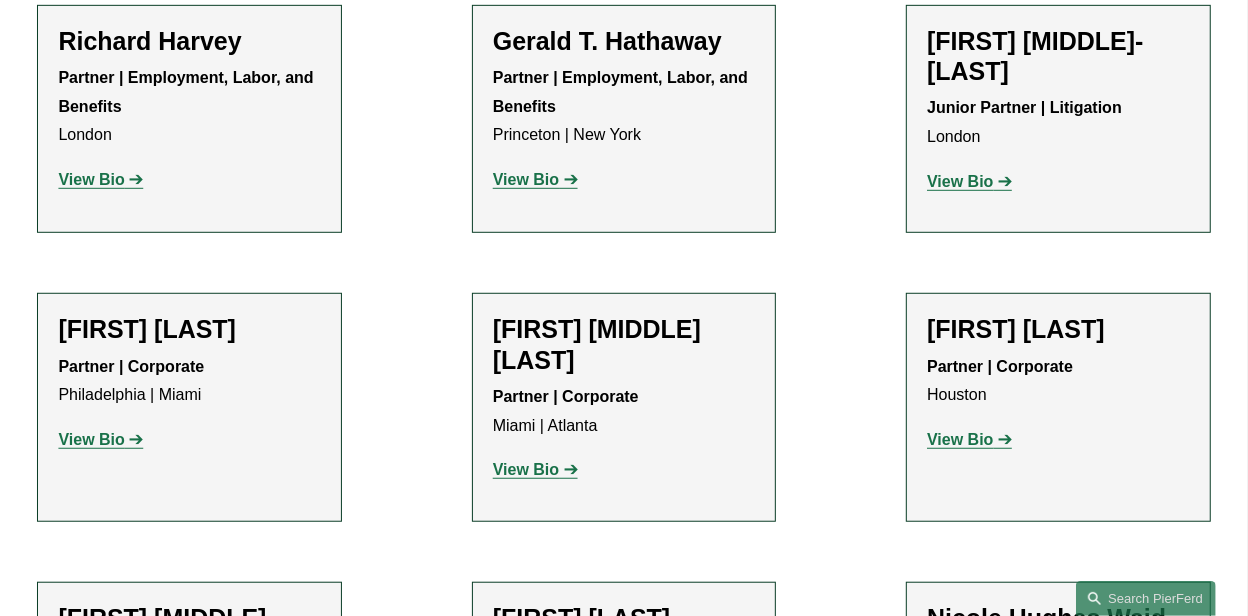 click on "View Bio" 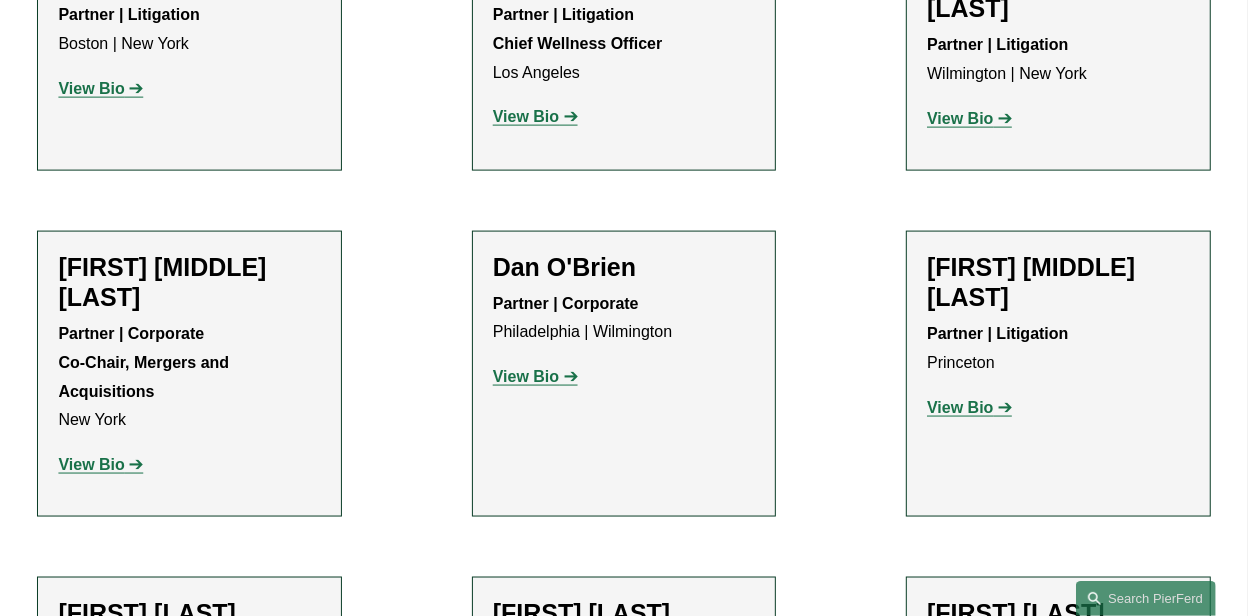 scroll, scrollTop: 15900, scrollLeft: 0, axis: vertical 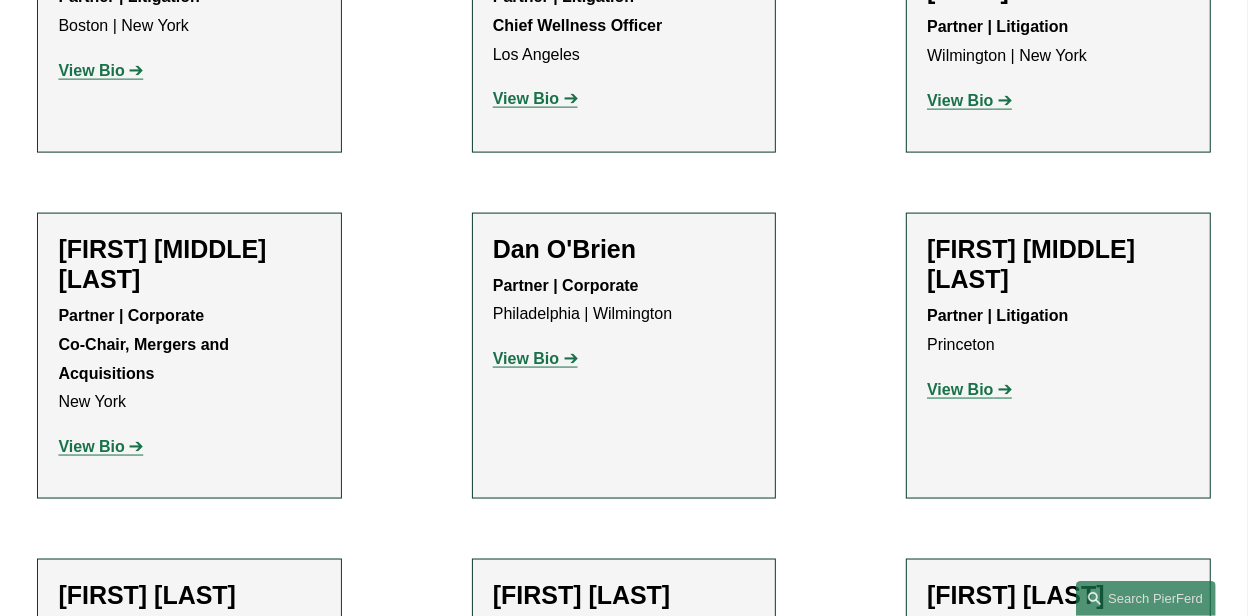 click on "View Bio" 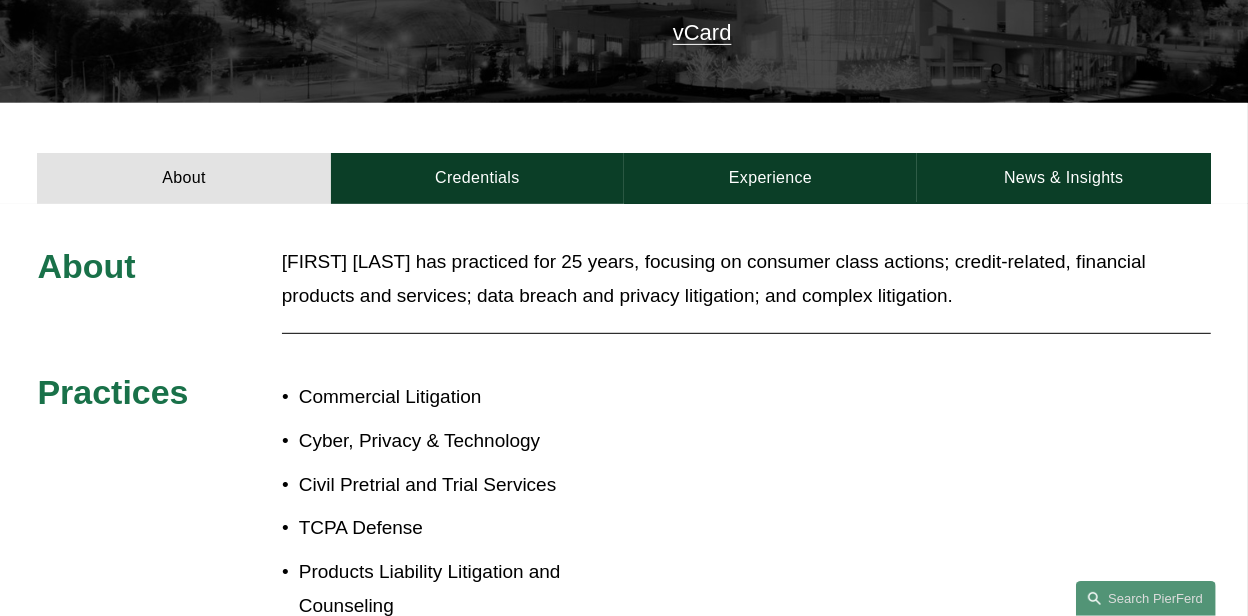 scroll, scrollTop: 600, scrollLeft: 0, axis: vertical 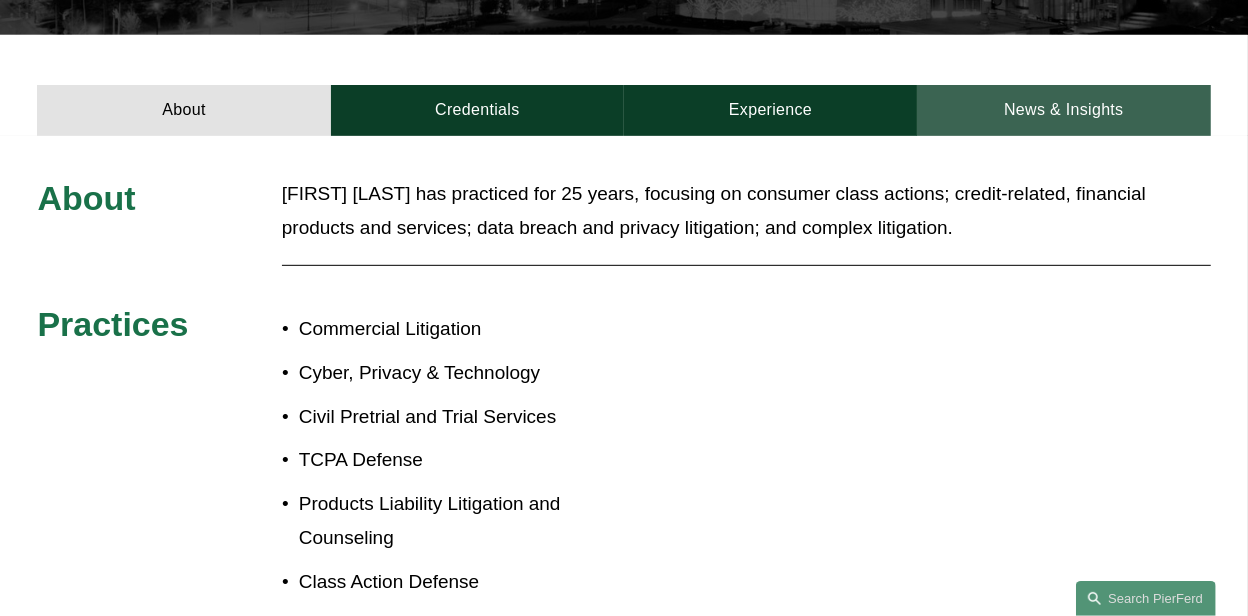 click on "News & Insights" at bounding box center [1063, 110] 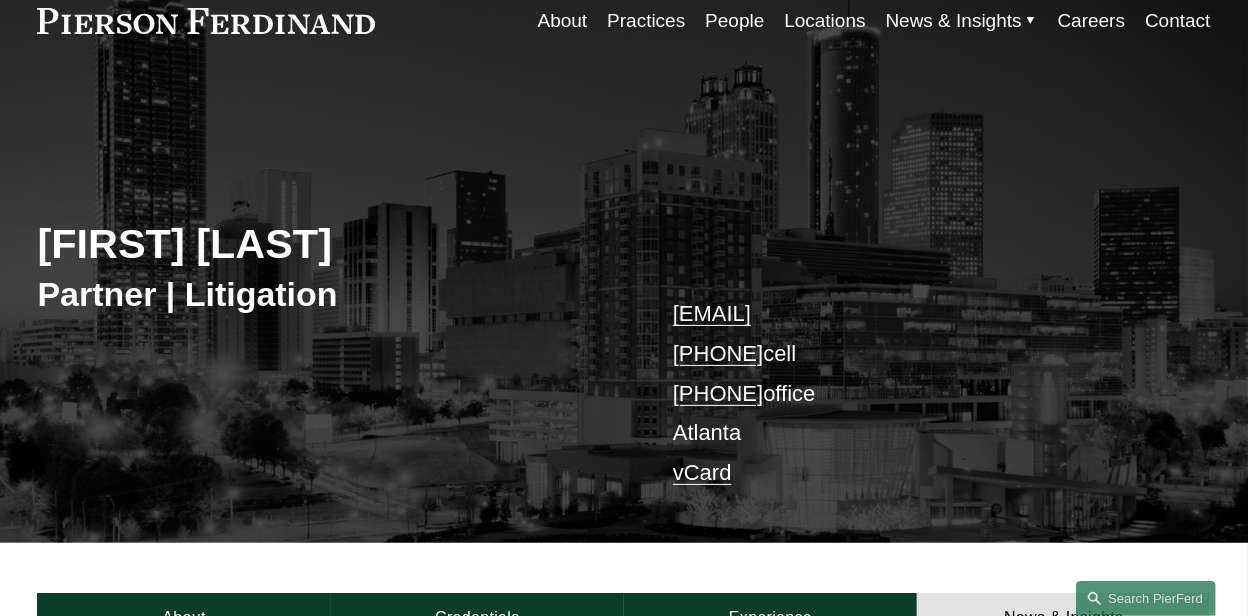 scroll, scrollTop: 0, scrollLeft: 0, axis: both 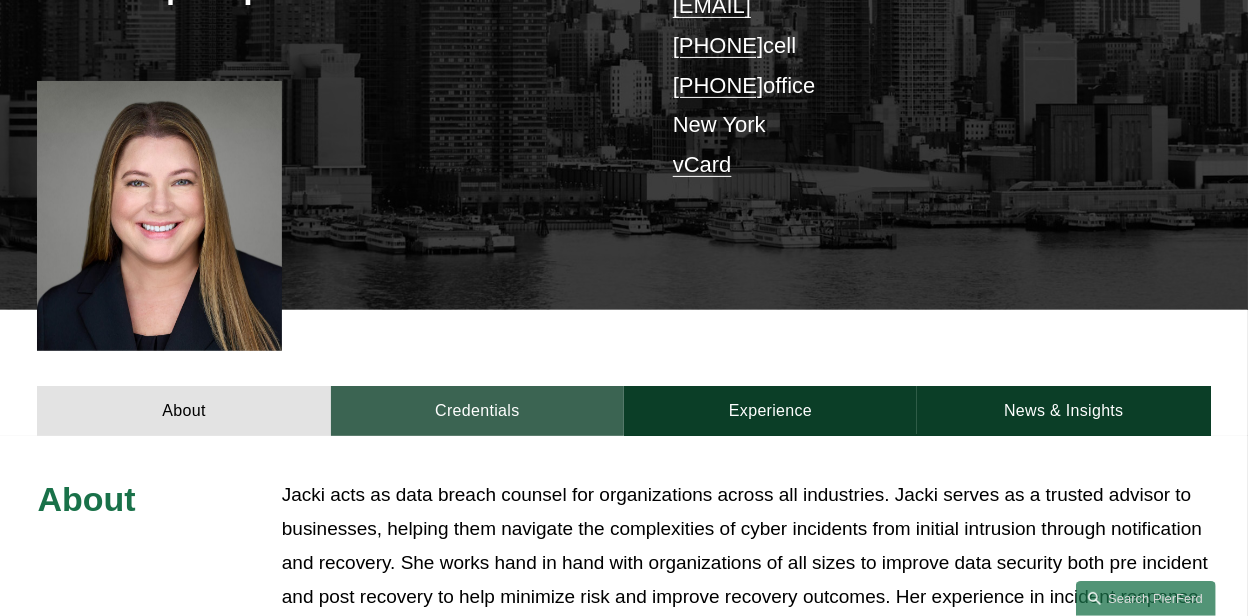 click on "Credentials" at bounding box center [477, 411] 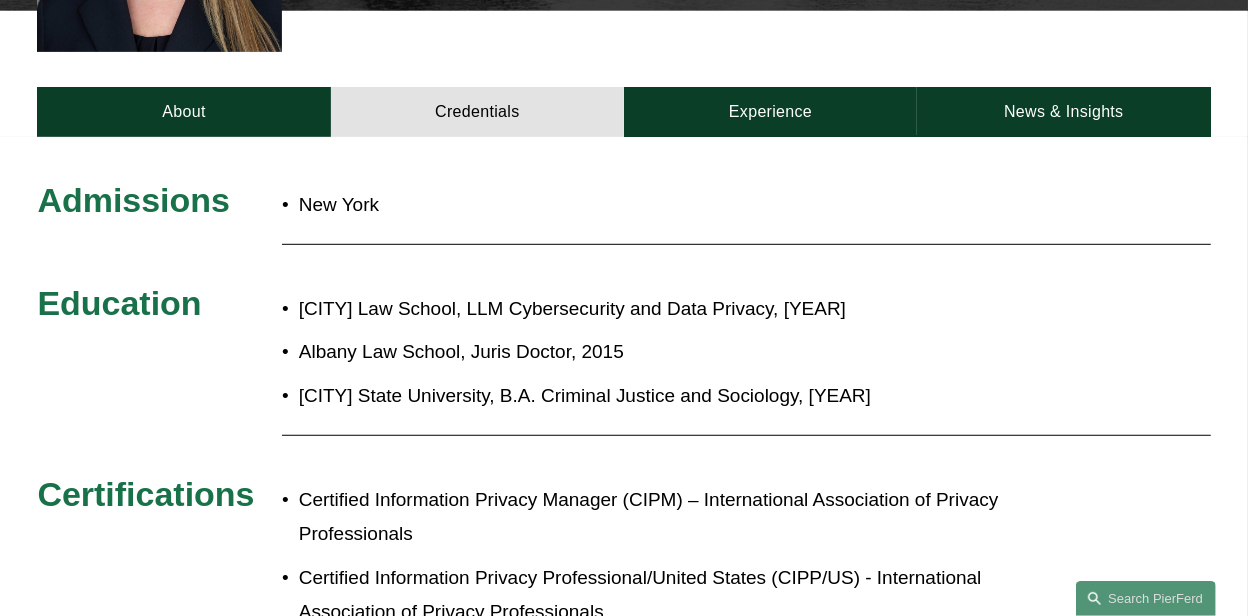 scroll, scrollTop: 700, scrollLeft: 0, axis: vertical 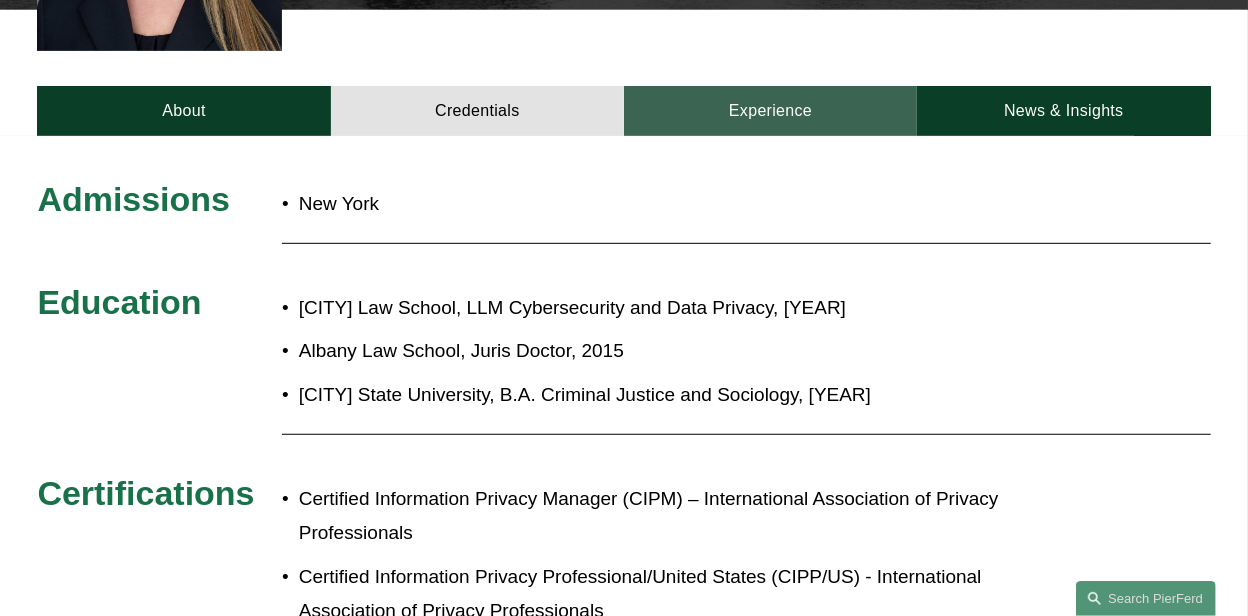 click on "Experience" at bounding box center [770, 111] 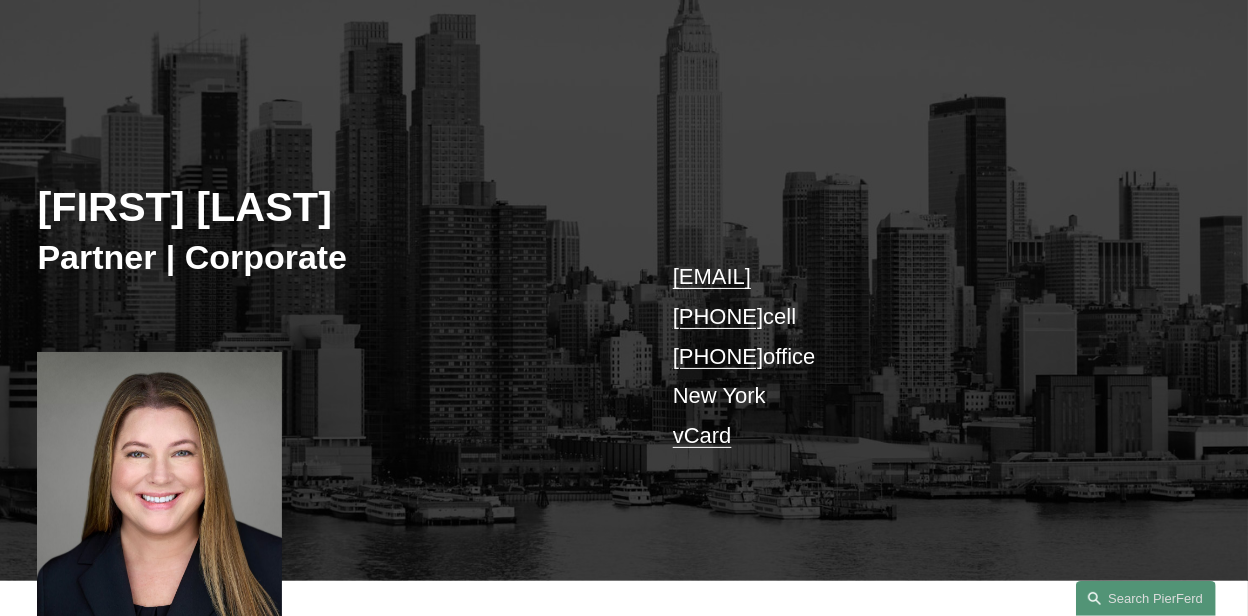scroll, scrollTop: 0, scrollLeft: 0, axis: both 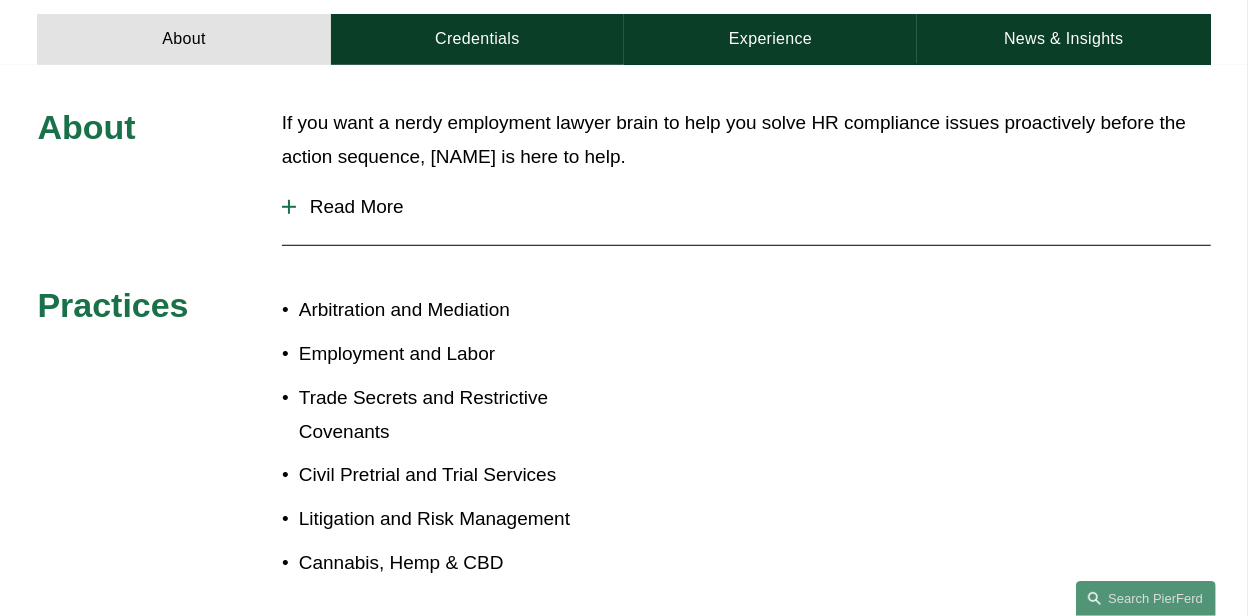 click on "Read More" at bounding box center (753, 207) 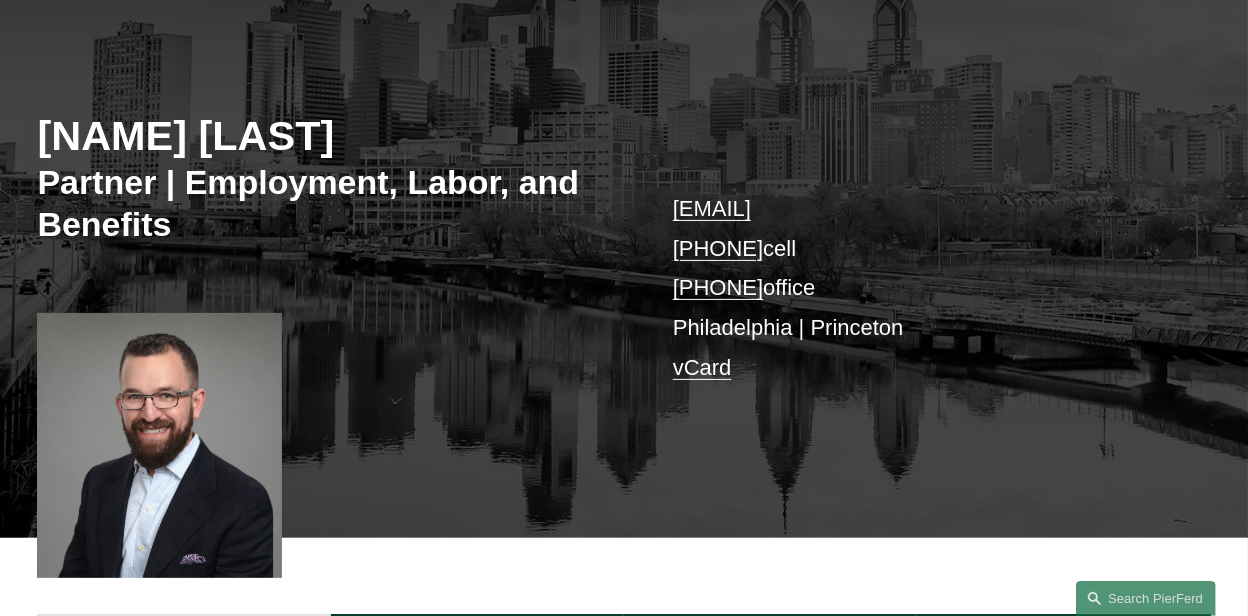 scroll, scrollTop: 0, scrollLeft: 0, axis: both 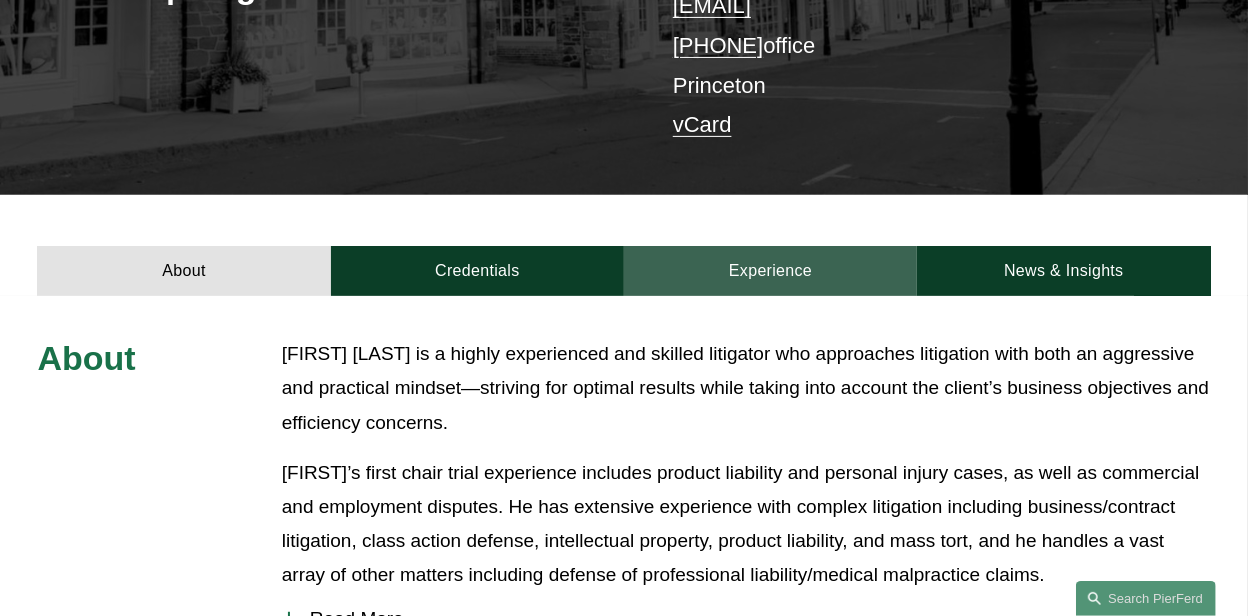 click on "Experience" at bounding box center [770, 271] 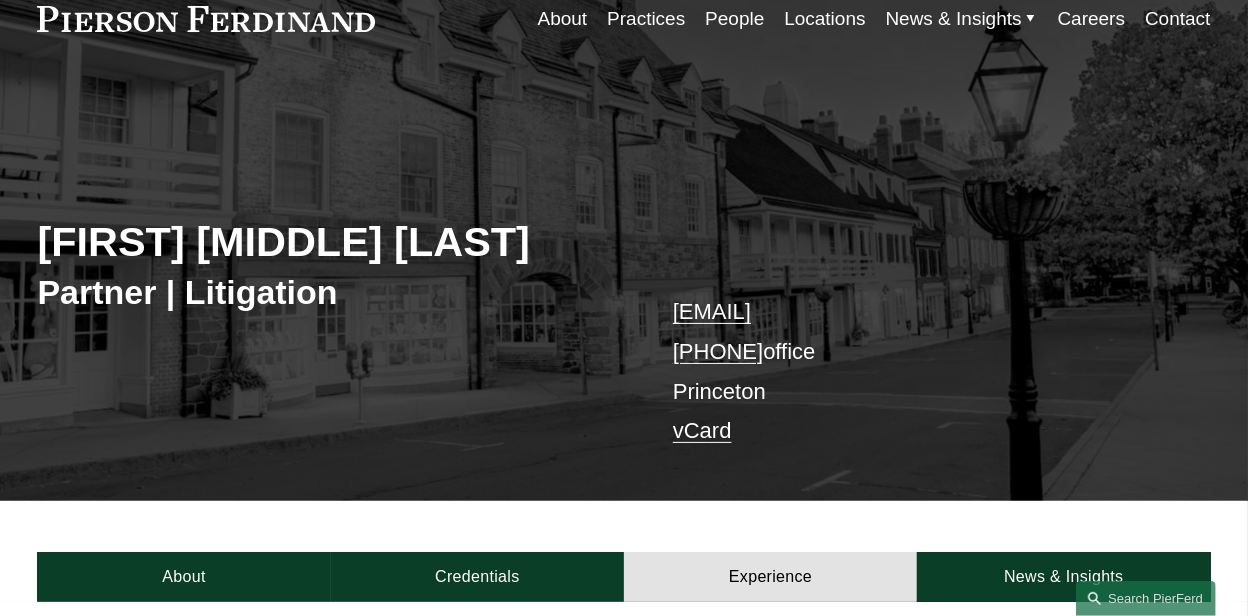 scroll, scrollTop: 0, scrollLeft: 0, axis: both 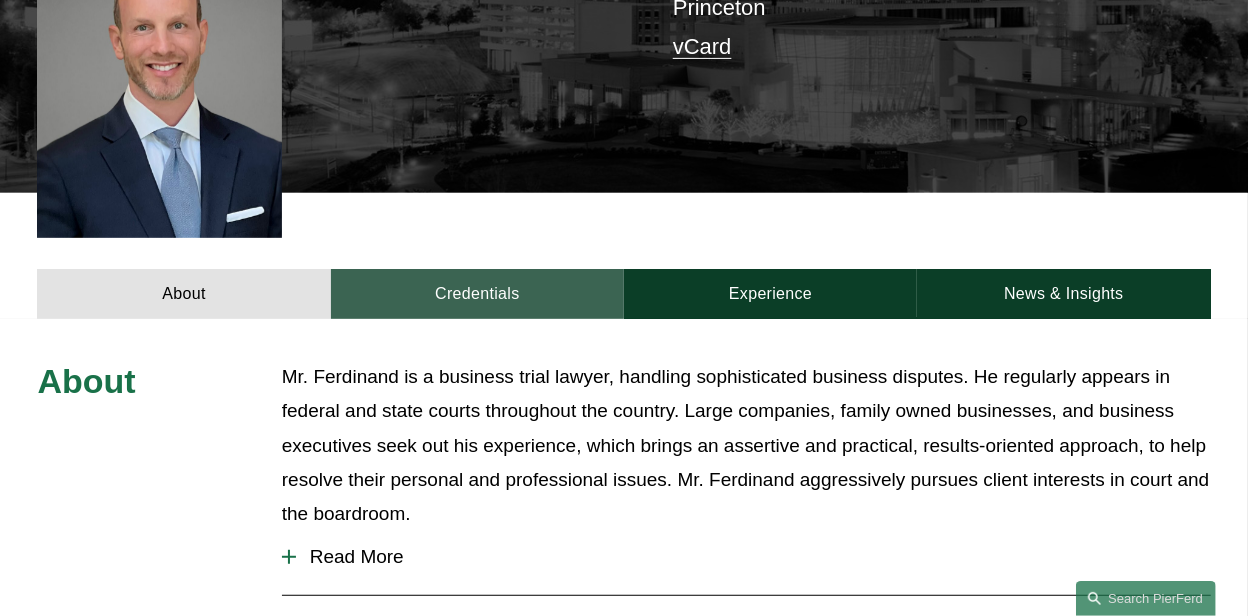 click on "Credentials" at bounding box center (477, 294) 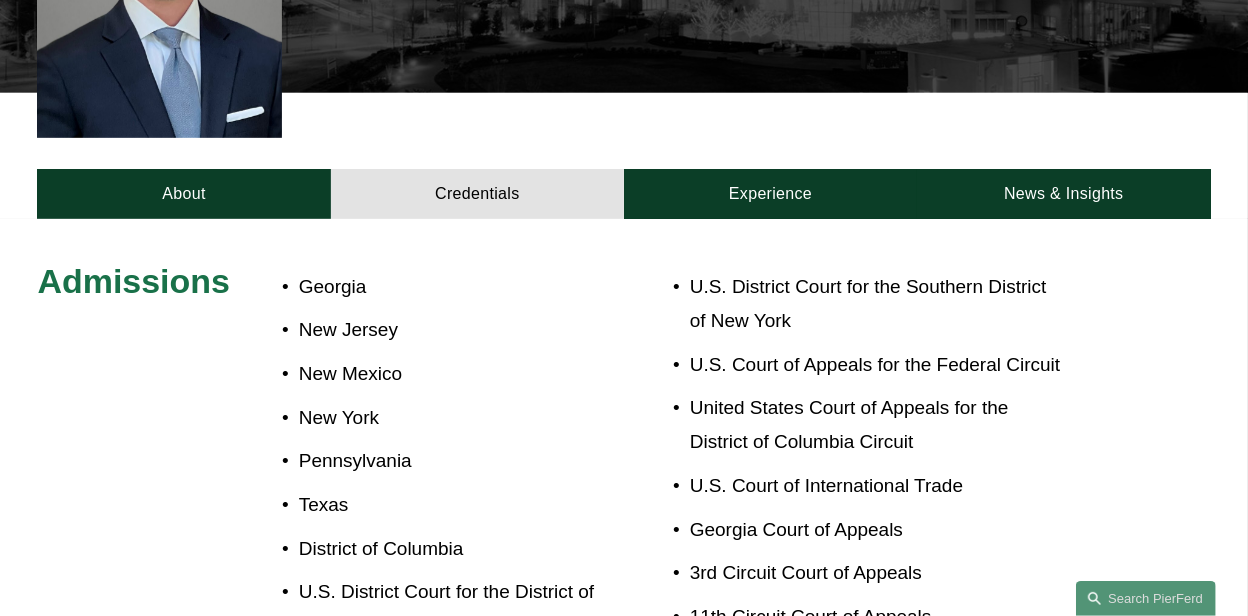 scroll, scrollTop: 457, scrollLeft: 0, axis: vertical 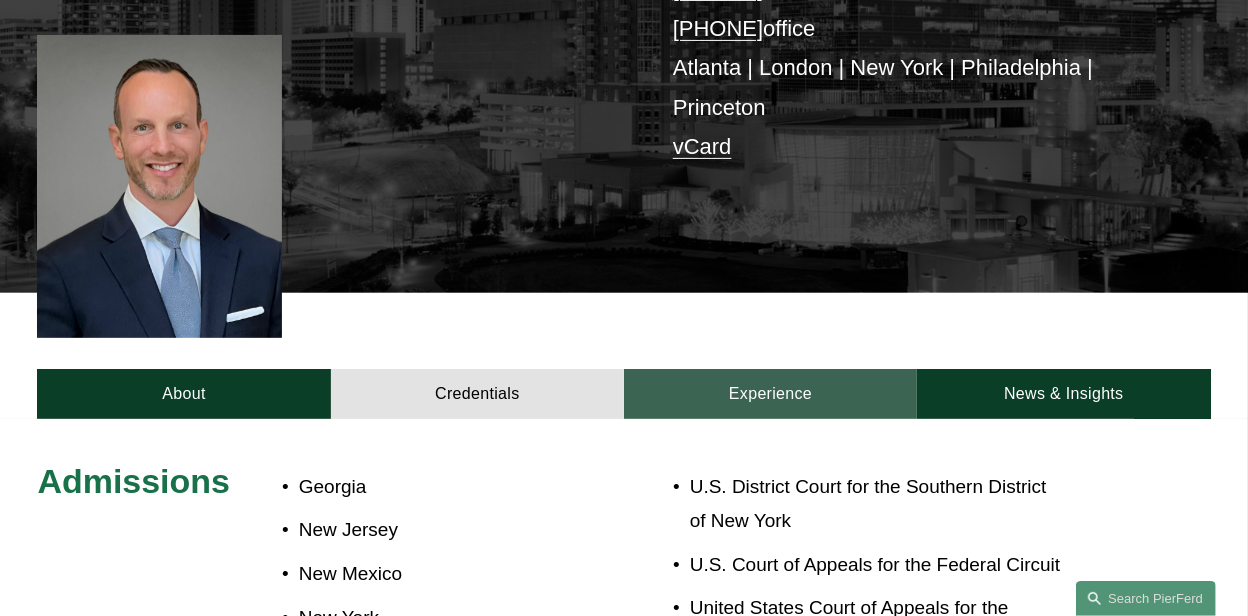 click on "Experience" at bounding box center [770, 394] 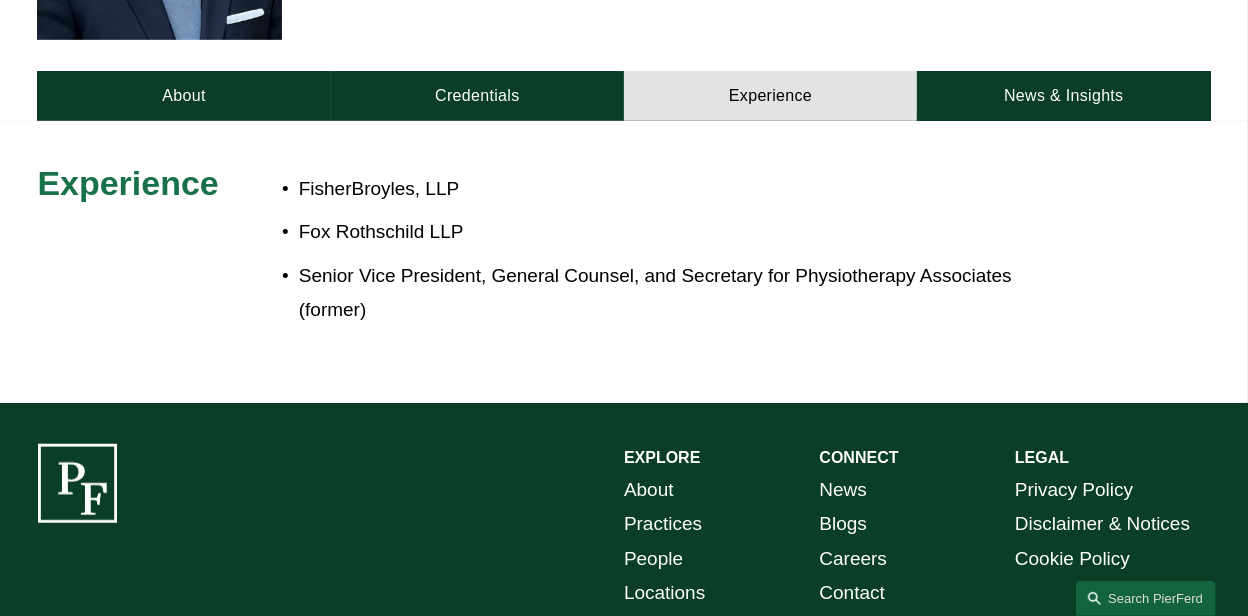 scroll, scrollTop: 757, scrollLeft: 0, axis: vertical 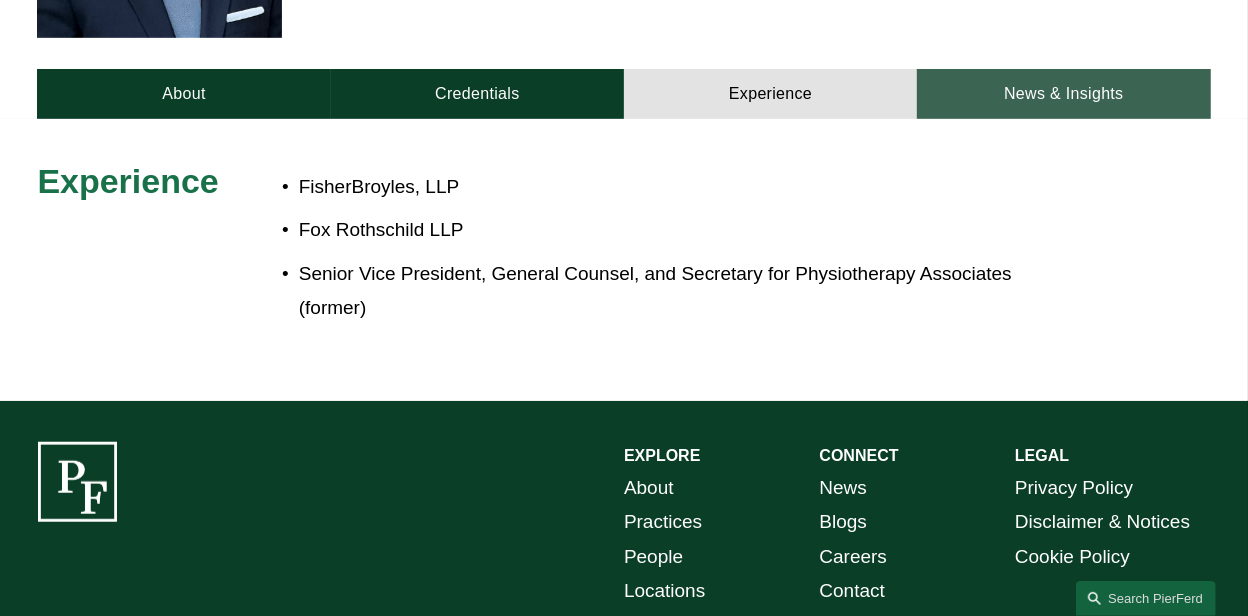 click on "News & Insights" at bounding box center [1063, 94] 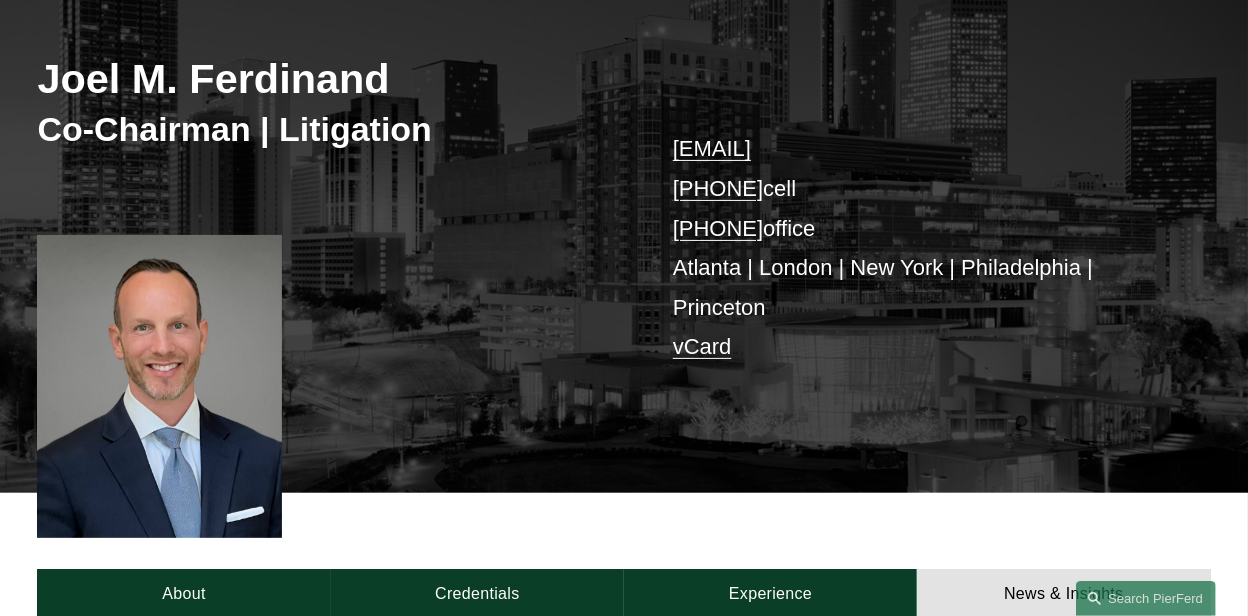 scroll, scrollTop: 0, scrollLeft: 0, axis: both 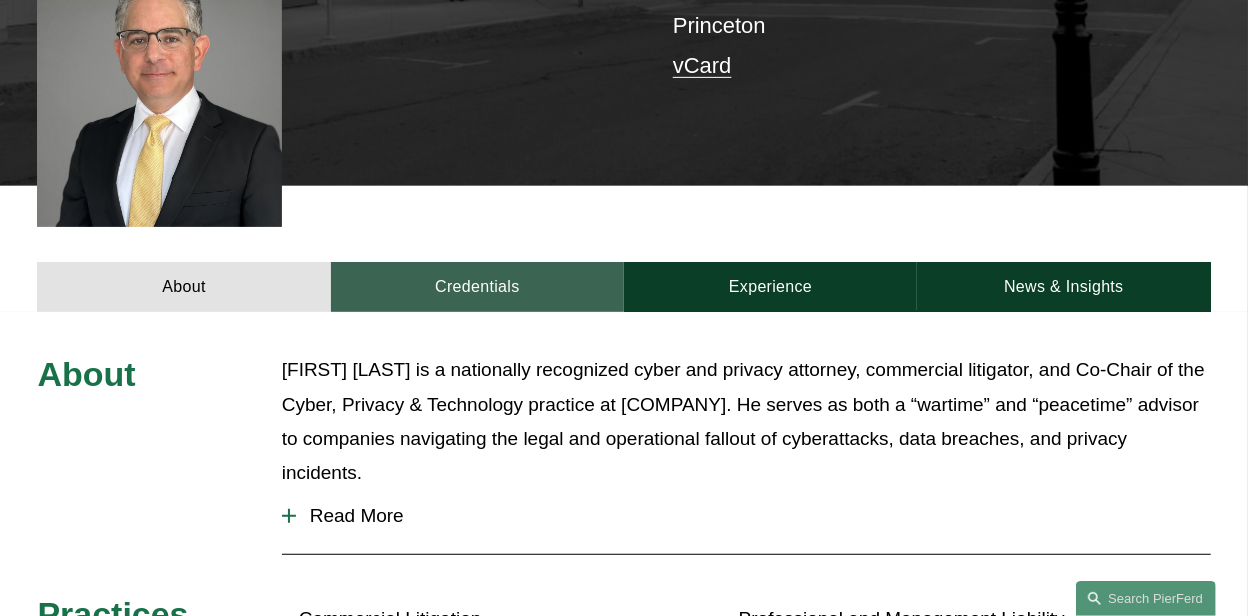 click on "Credentials" at bounding box center [477, 287] 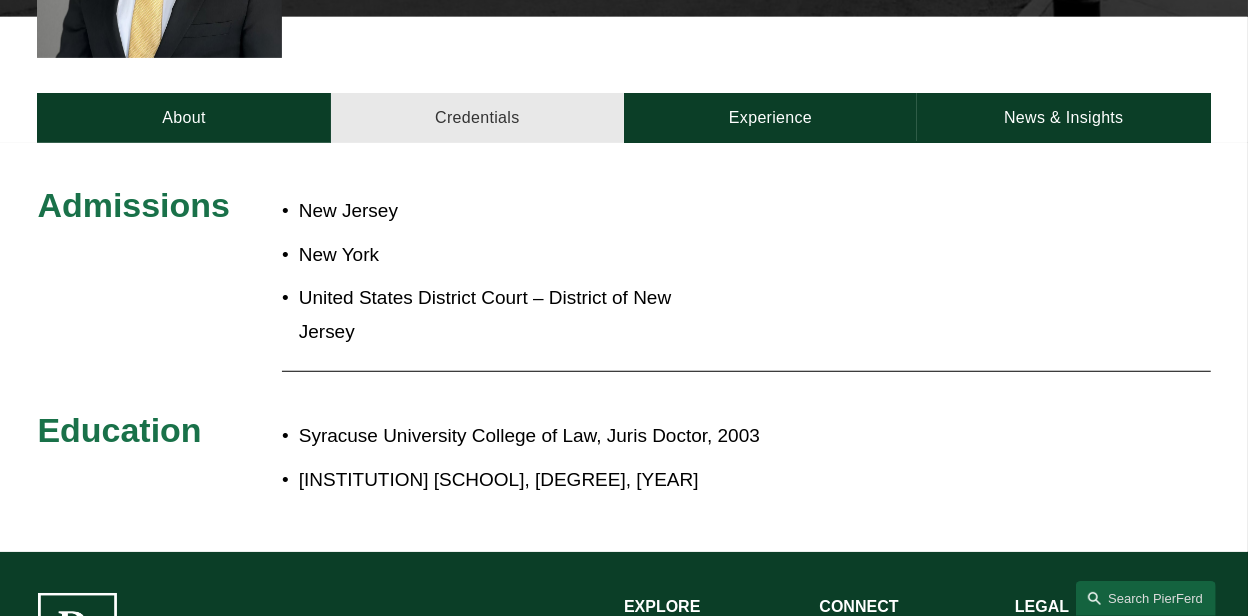 scroll, scrollTop: 800, scrollLeft: 0, axis: vertical 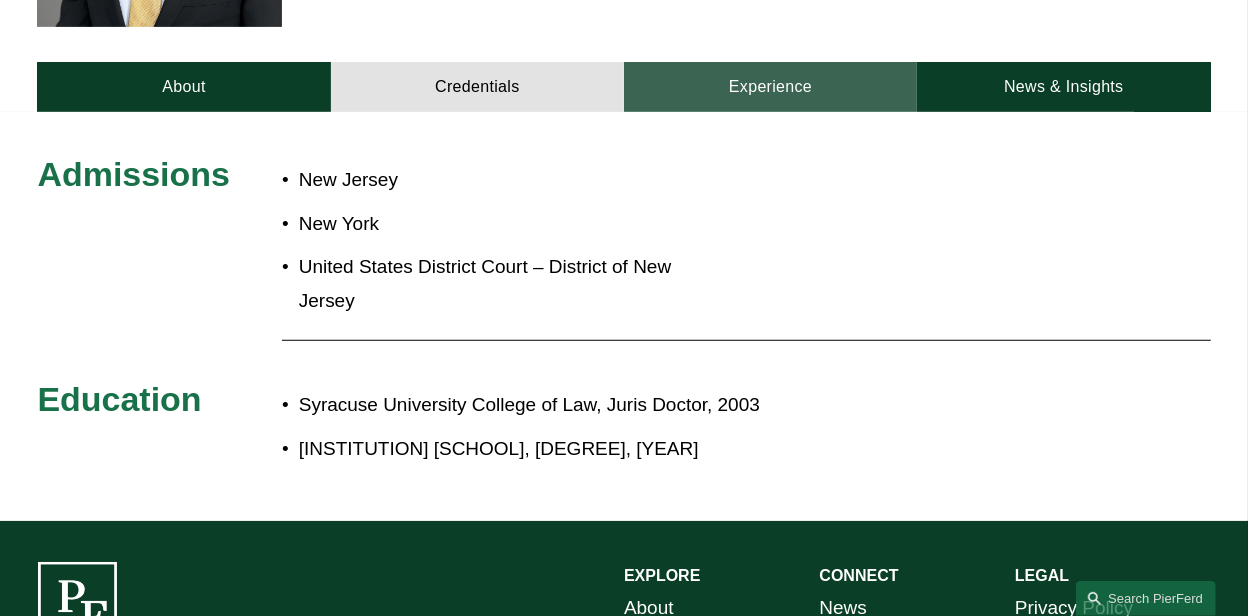click on "Experience" at bounding box center [770, 87] 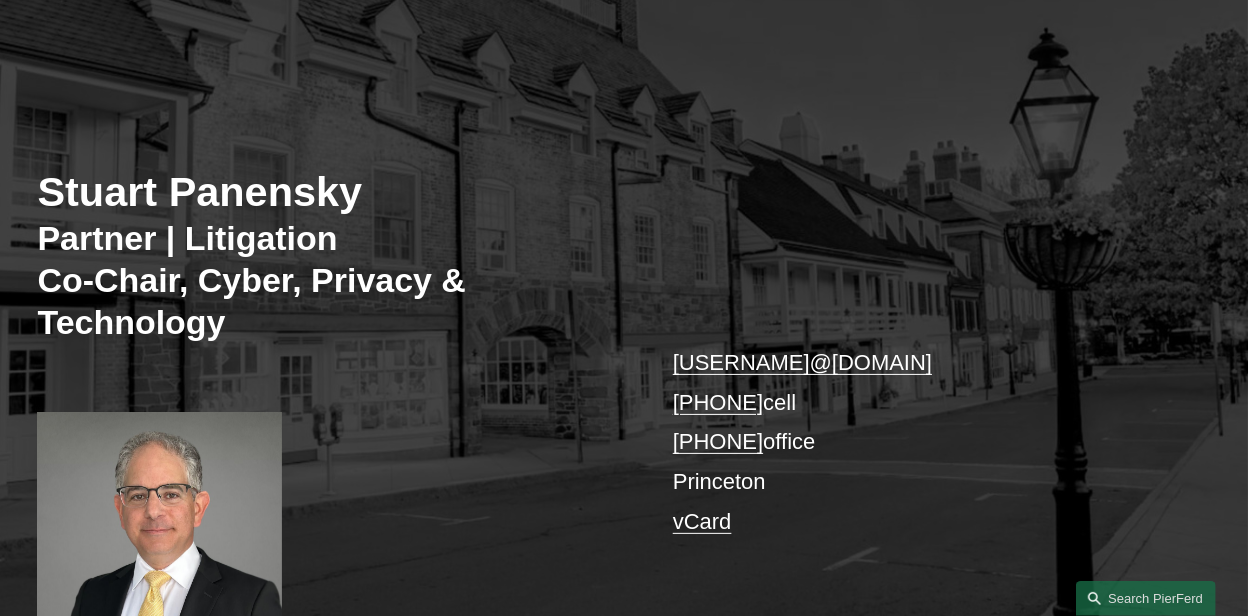 scroll, scrollTop: 0, scrollLeft: 0, axis: both 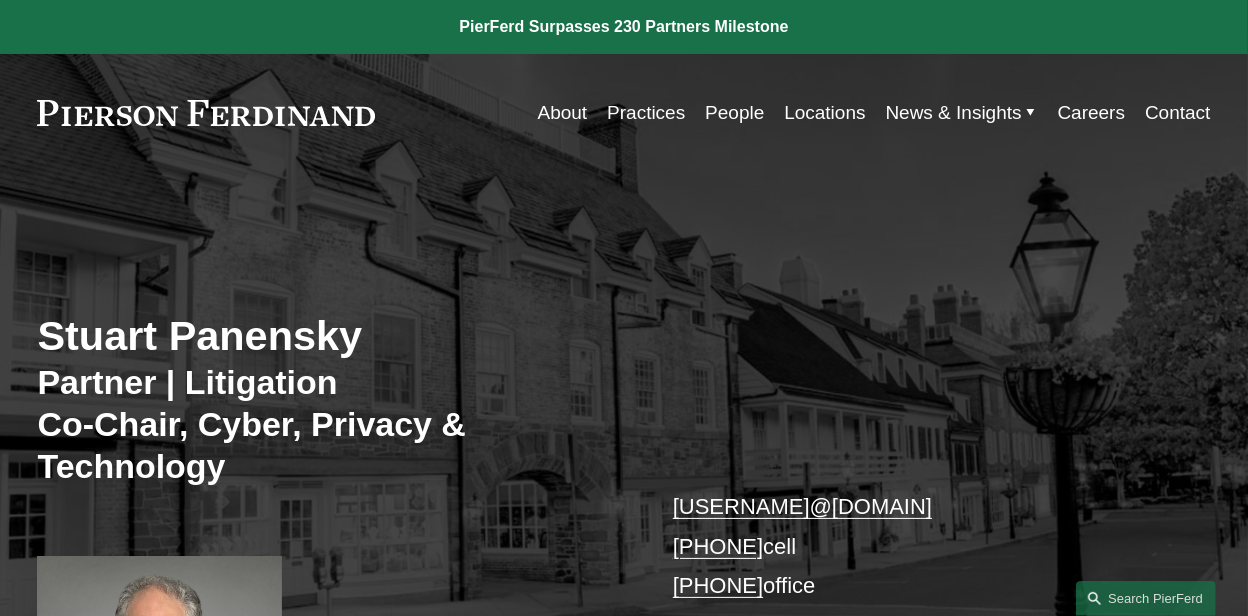 click on "Practices" at bounding box center [646, 113] 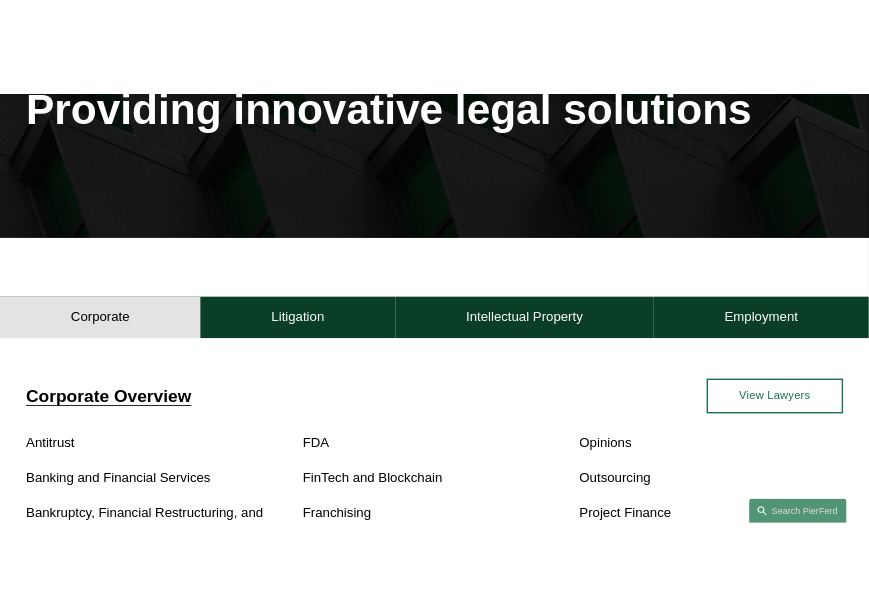 scroll, scrollTop: 0, scrollLeft: 0, axis: both 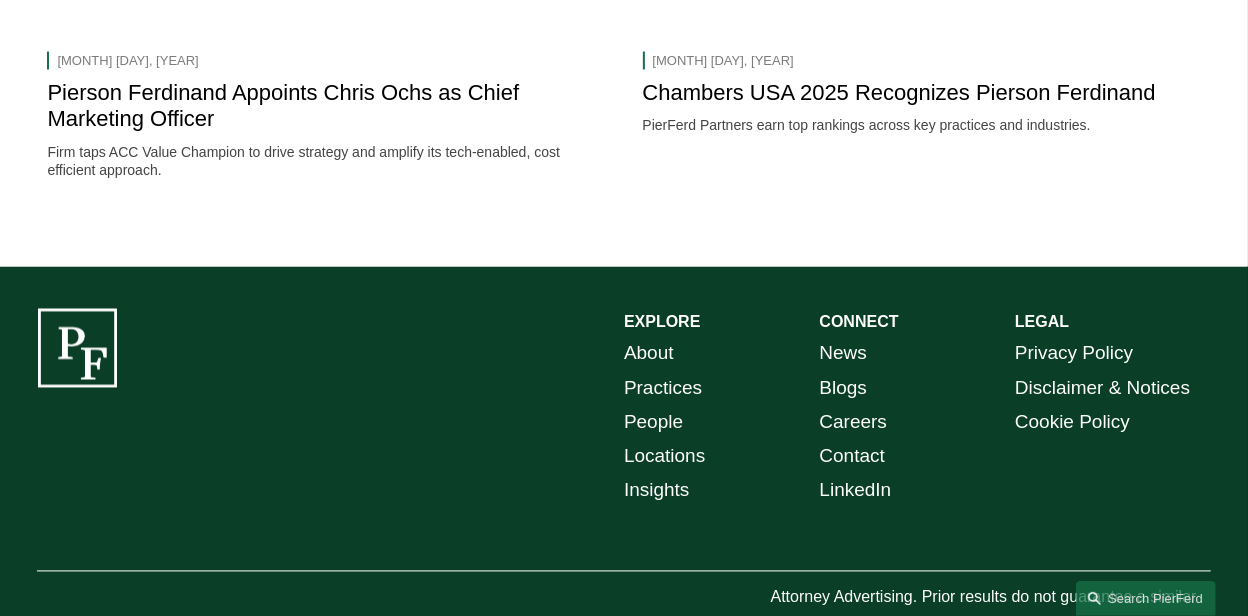 click on "Chambers USA 2025 Recognizes Pierson Ferdinand" at bounding box center (899, 92) 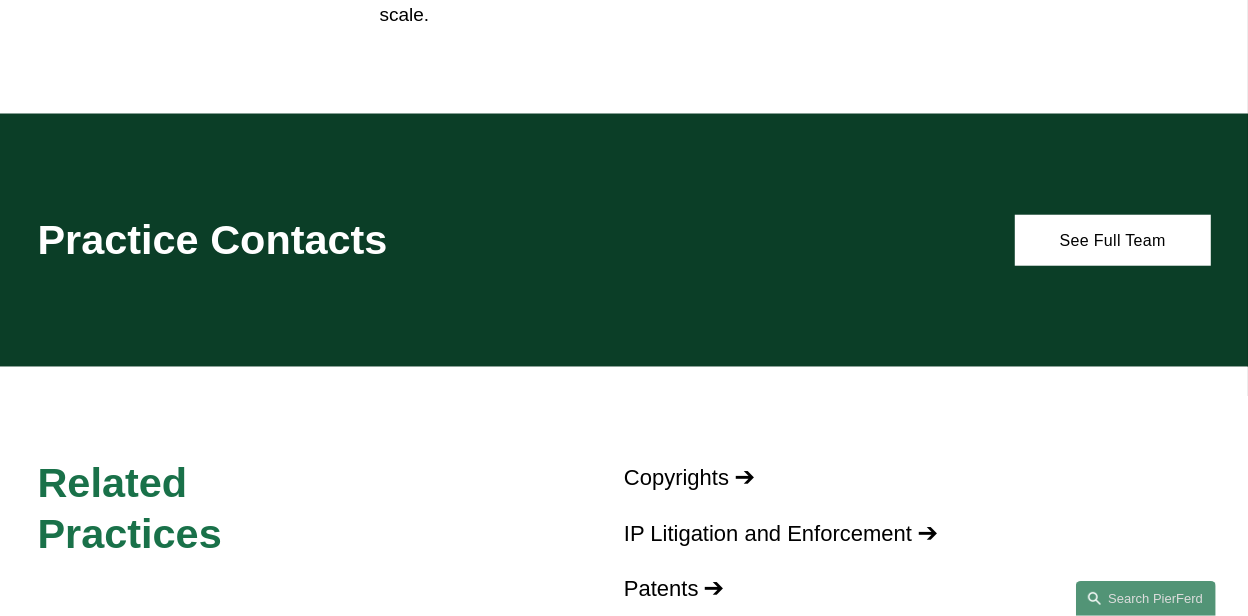 scroll, scrollTop: 1100, scrollLeft: 0, axis: vertical 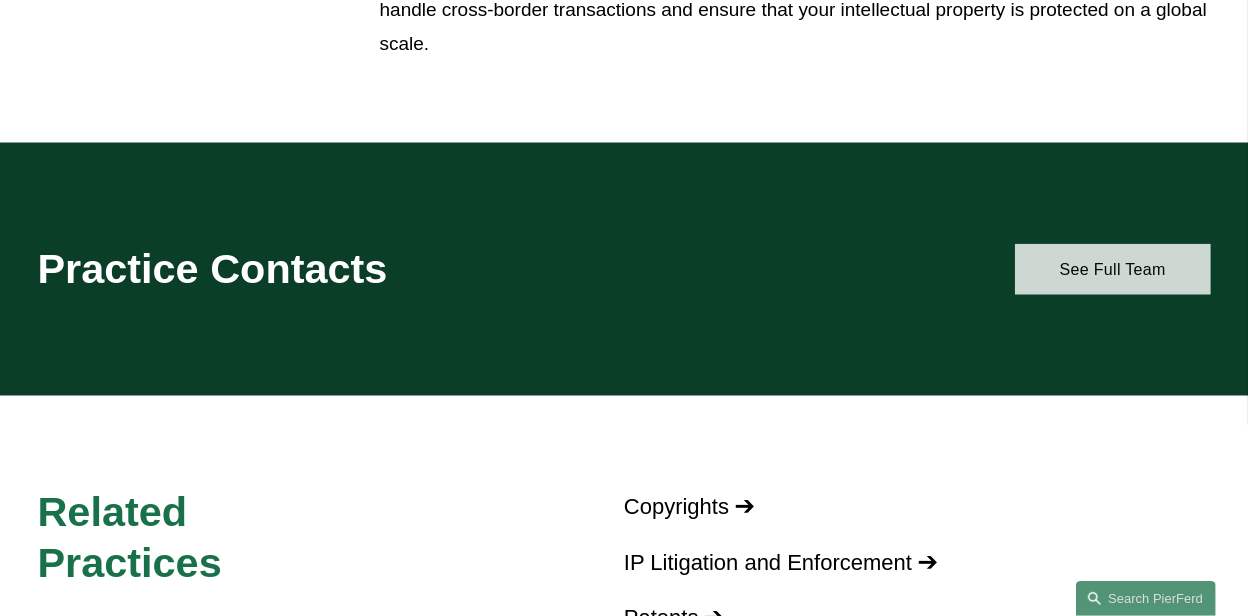 click on "See Full Team" at bounding box center [1113, 269] 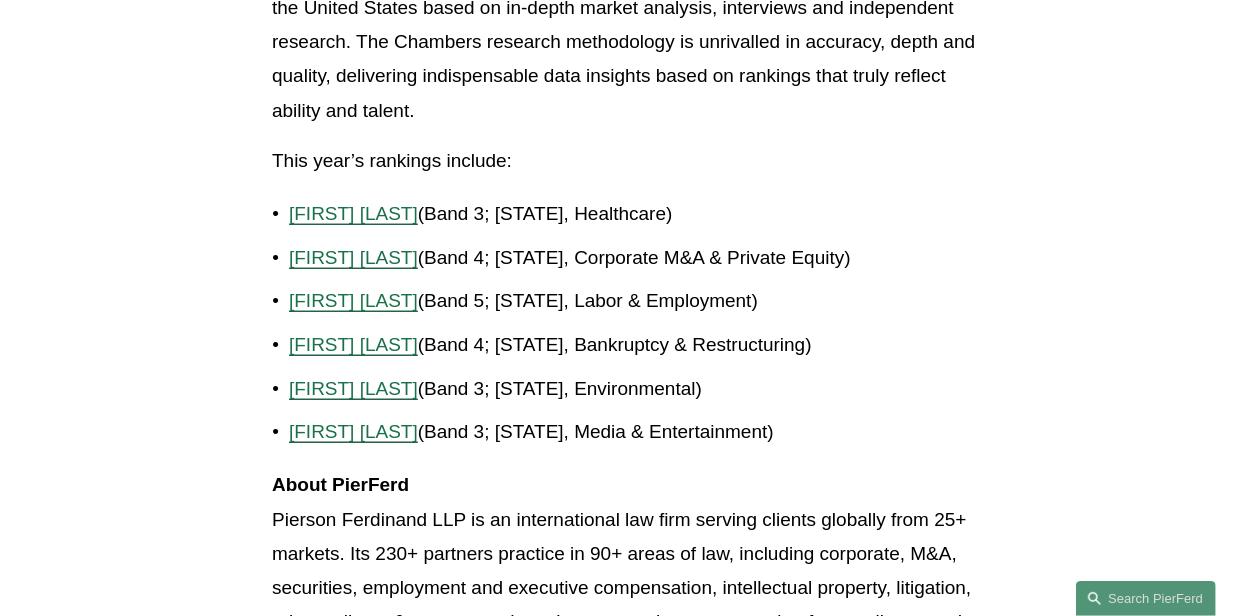 scroll, scrollTop: 899, scrollLeft: 0, axis: vertical 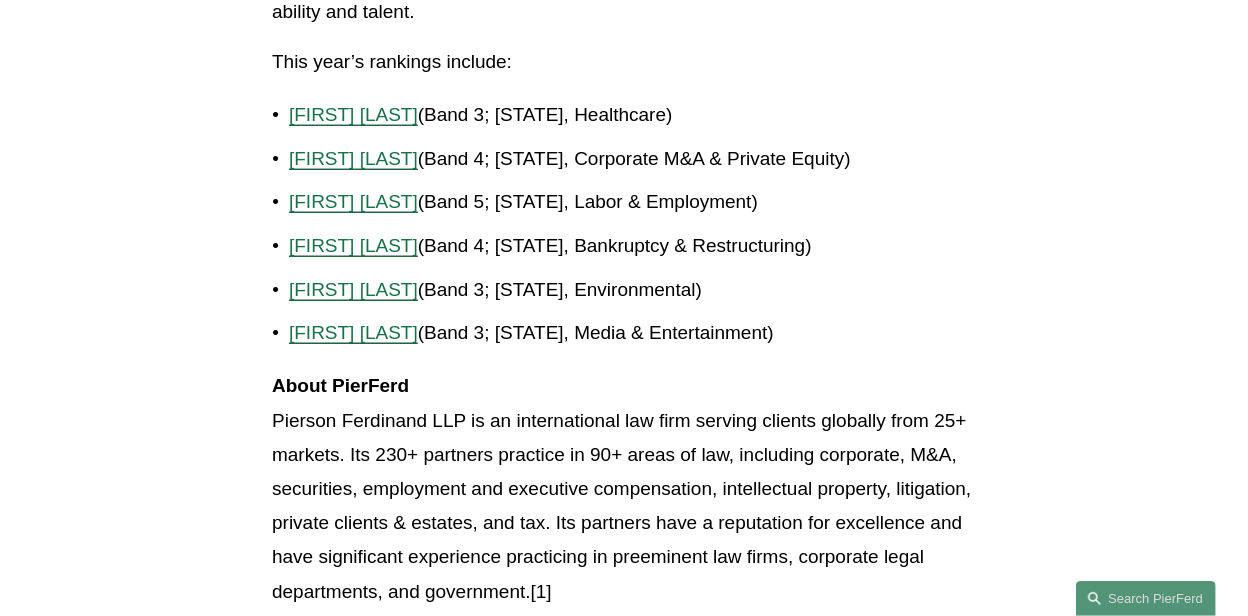 click on "[FIRST] [LAST]" at bounding box center [353, 201] 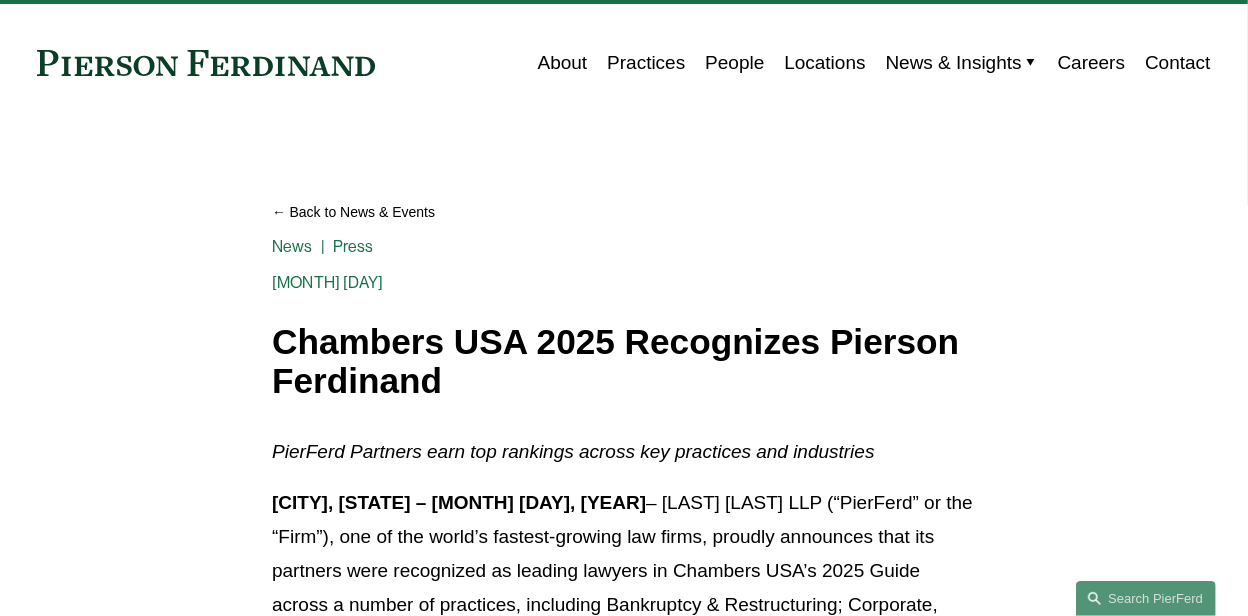 scroll, scrollTop: 0, scrollLeft: 0, axis: both 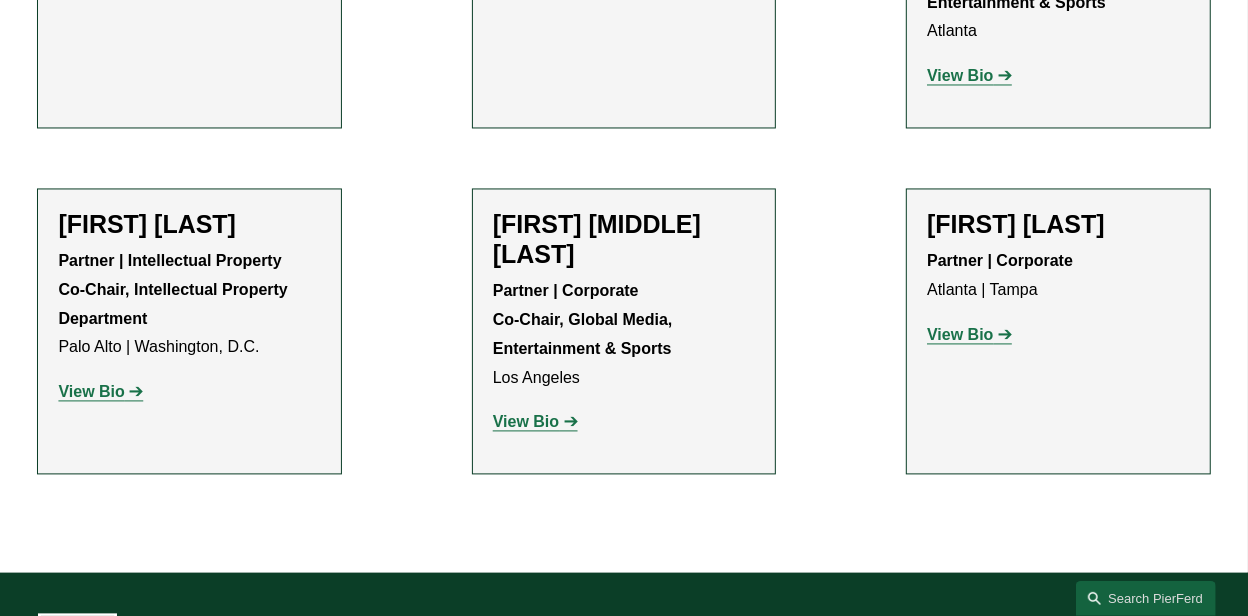 click on "View Bio" 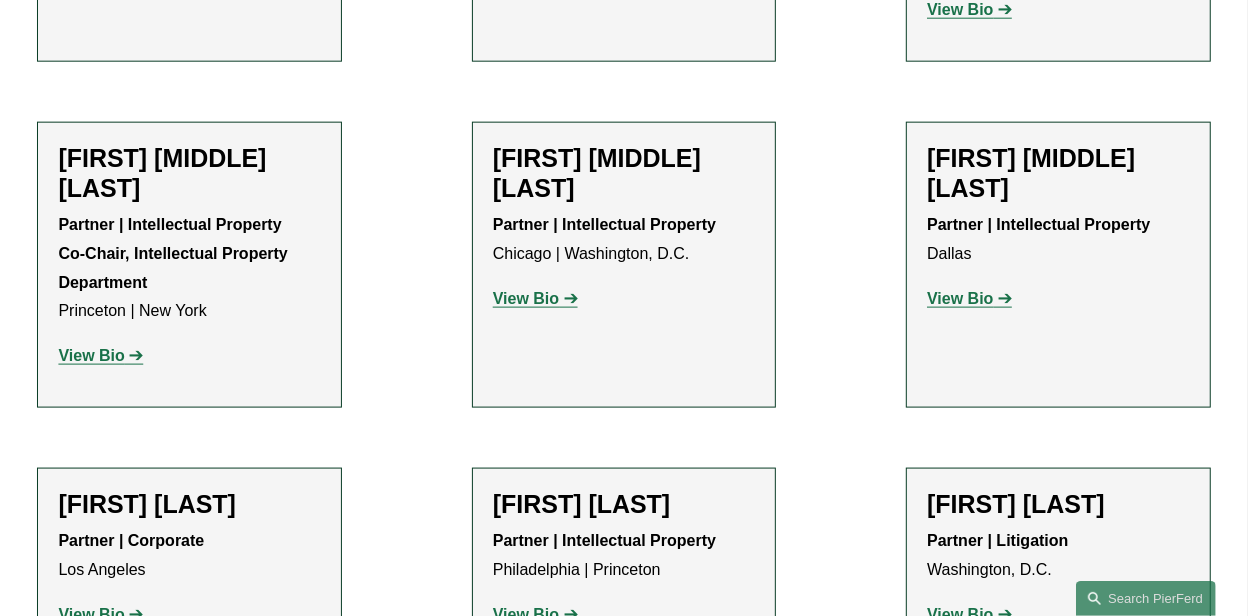 scroll, scrollTop: 1500, scrollLeft: 0, axis: vertical 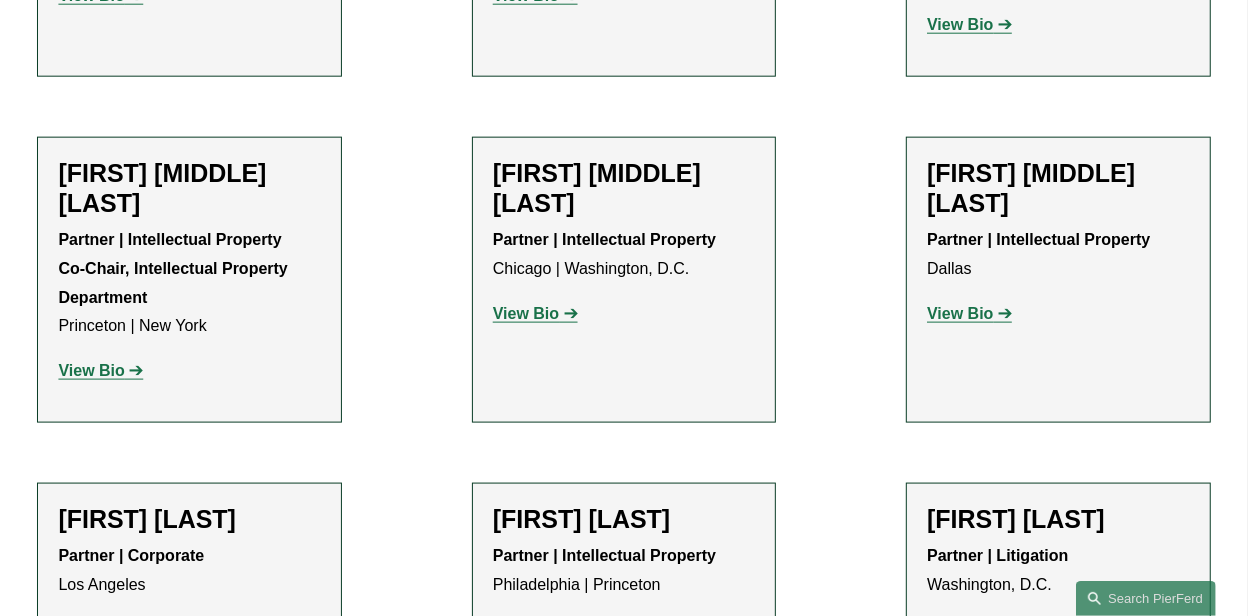 click on "View Bio" 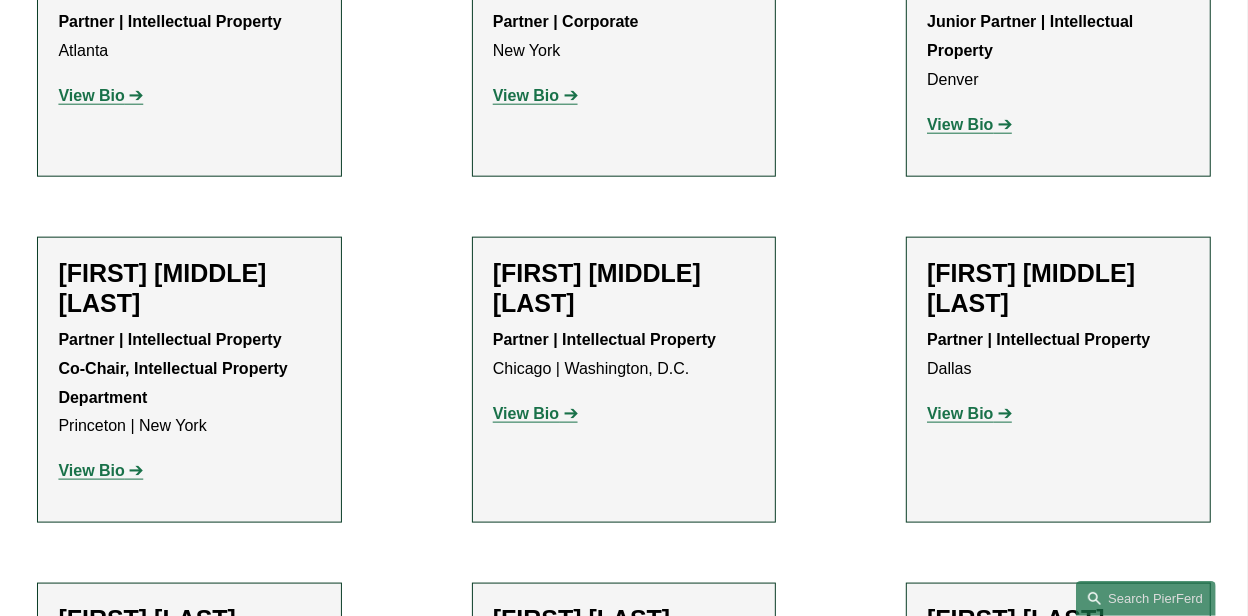 click on "View Bio" 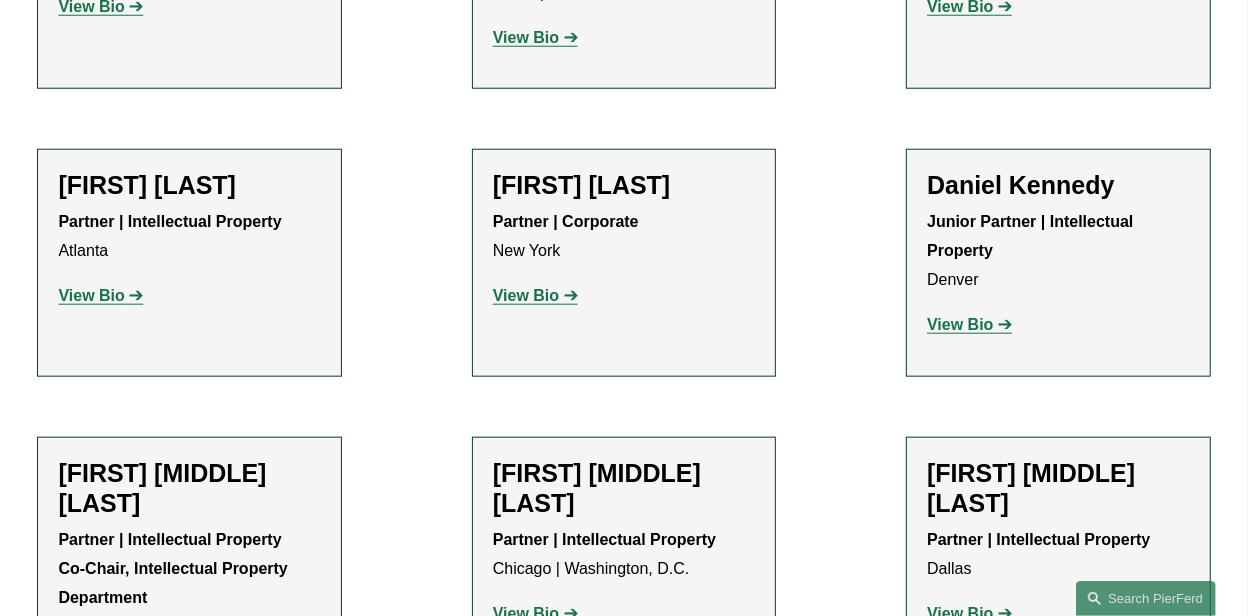 scroll, scrollTop: 1100, scrollLeft: 0, axis: vertical 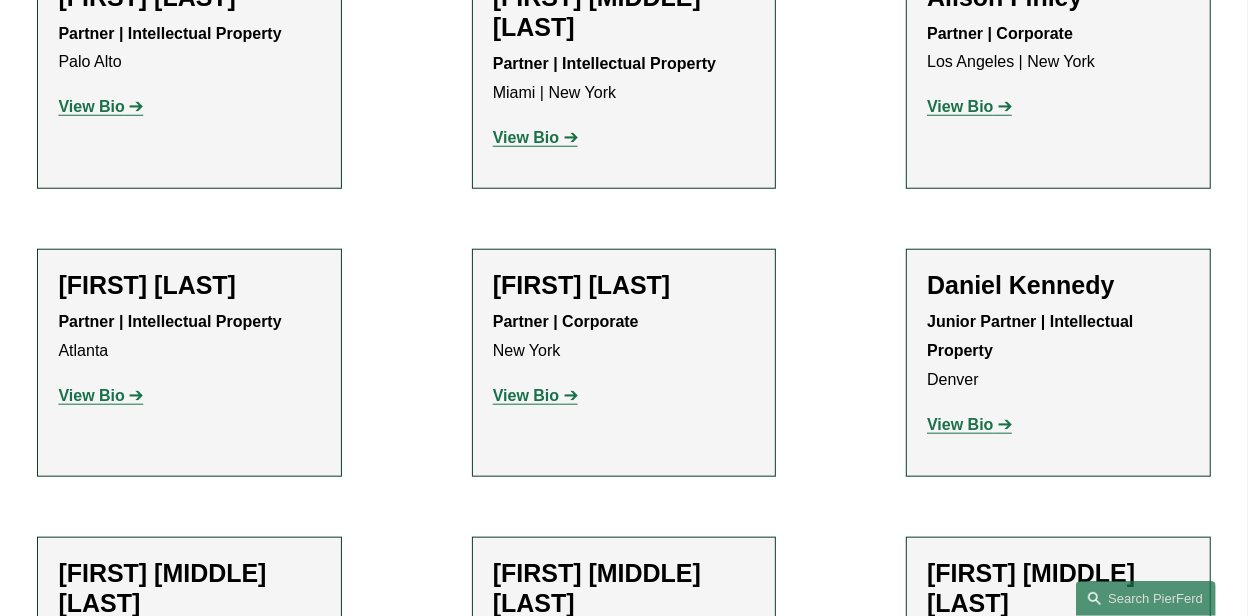 click on "View Bio" 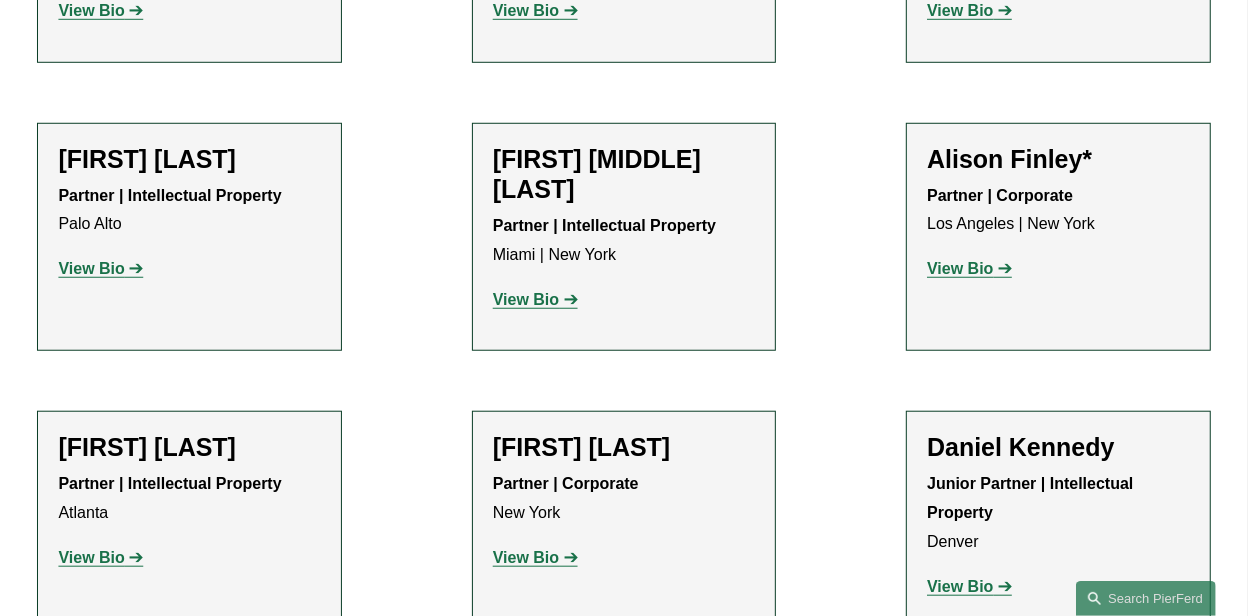 scroll, scrollTop: 899, scrollLeft: 0, axis: vertical 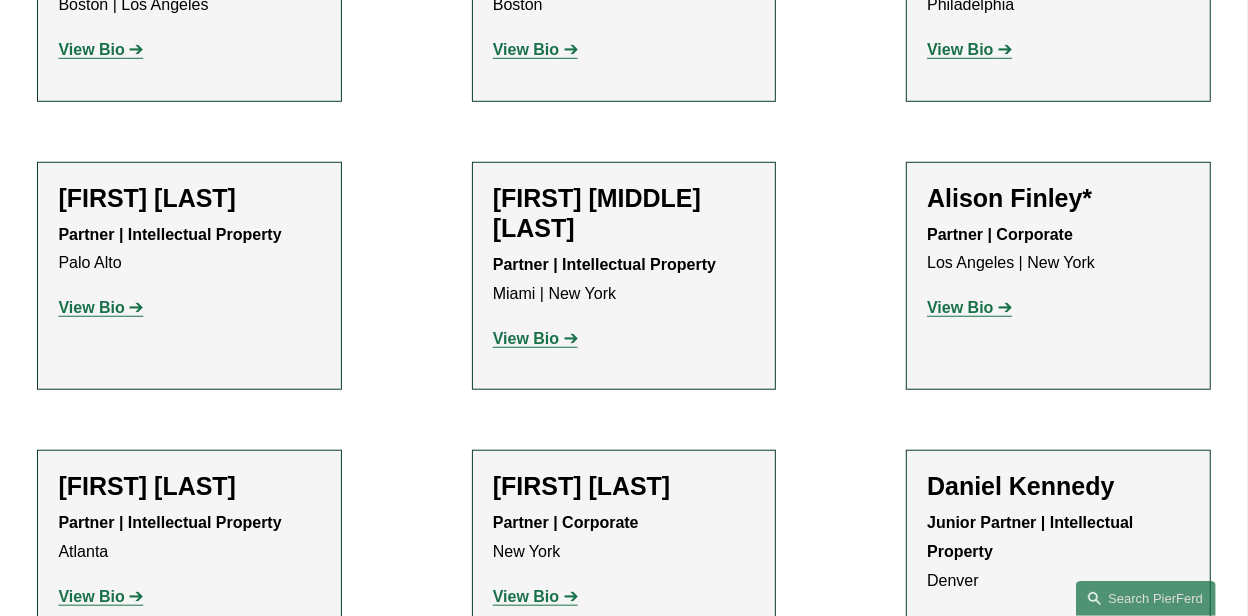 click on "View Bio" 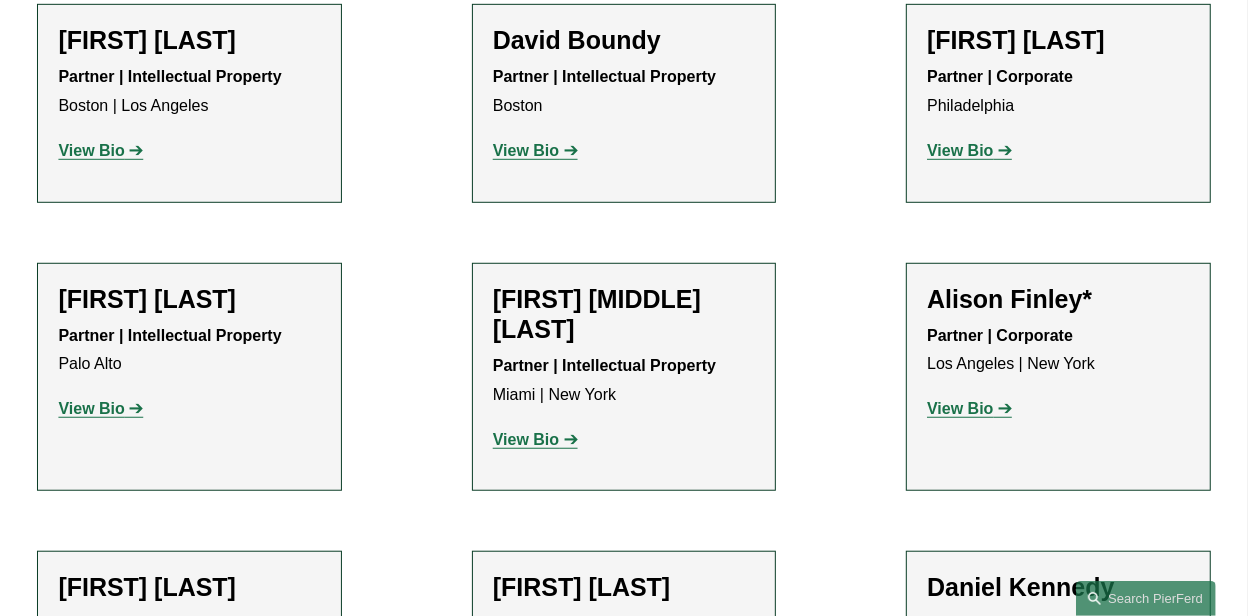scroll, scrollTop: 700, scrollLeft: 0, axis: vertical 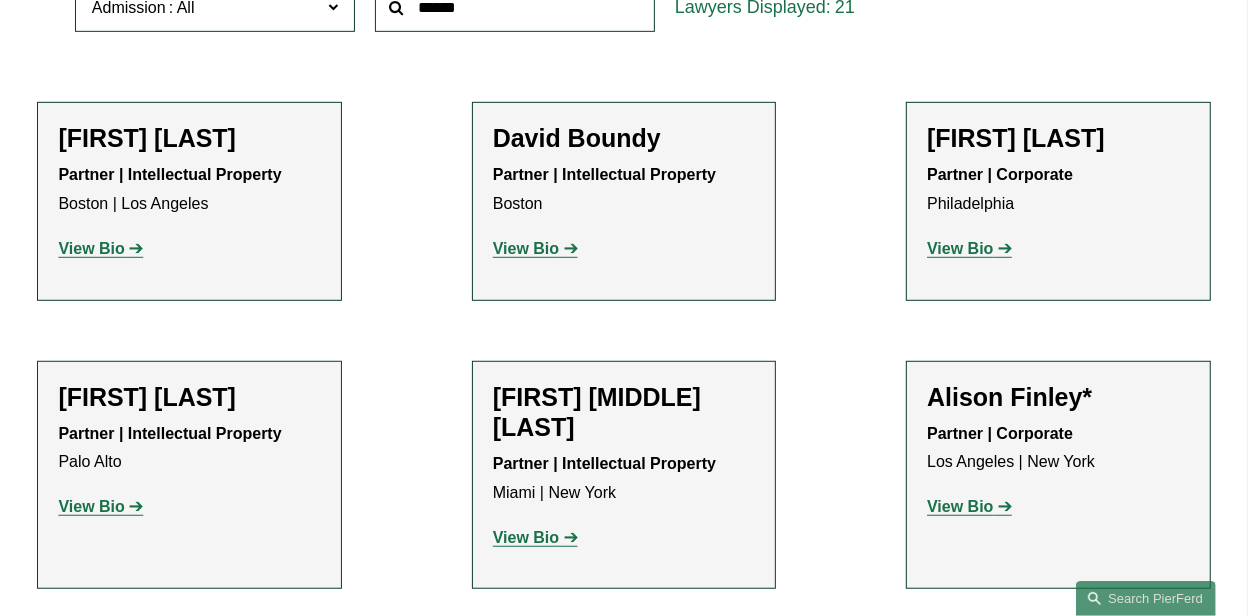 click on "View Bio" 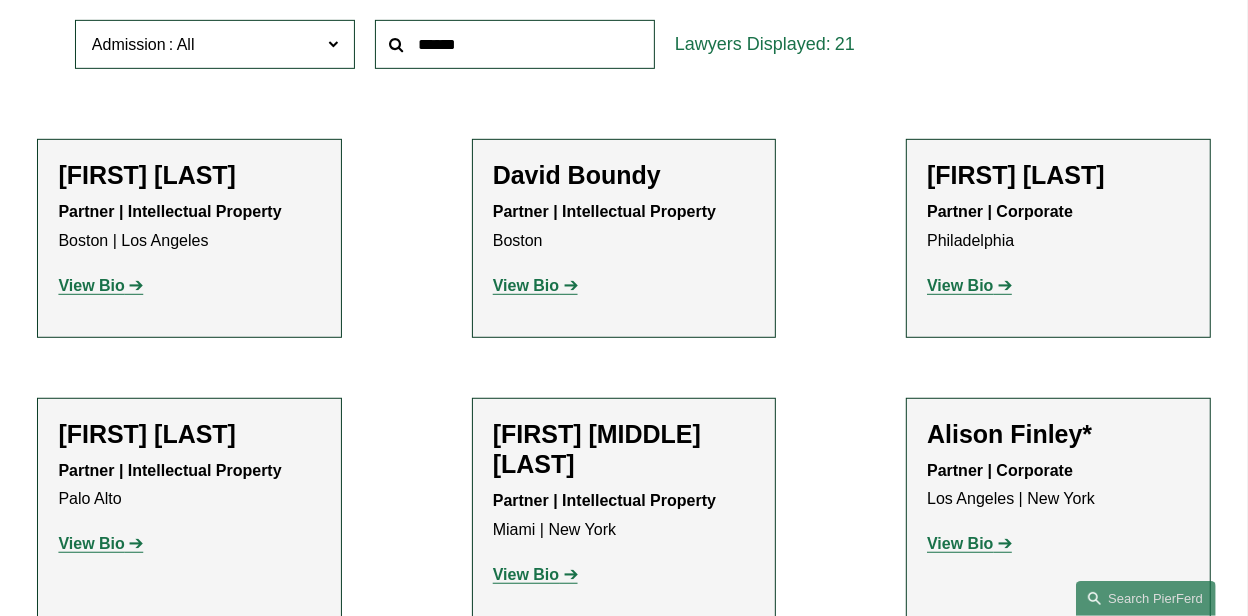 scroll, scrollTop: 700, scrollLeft: 0, axis: vertical 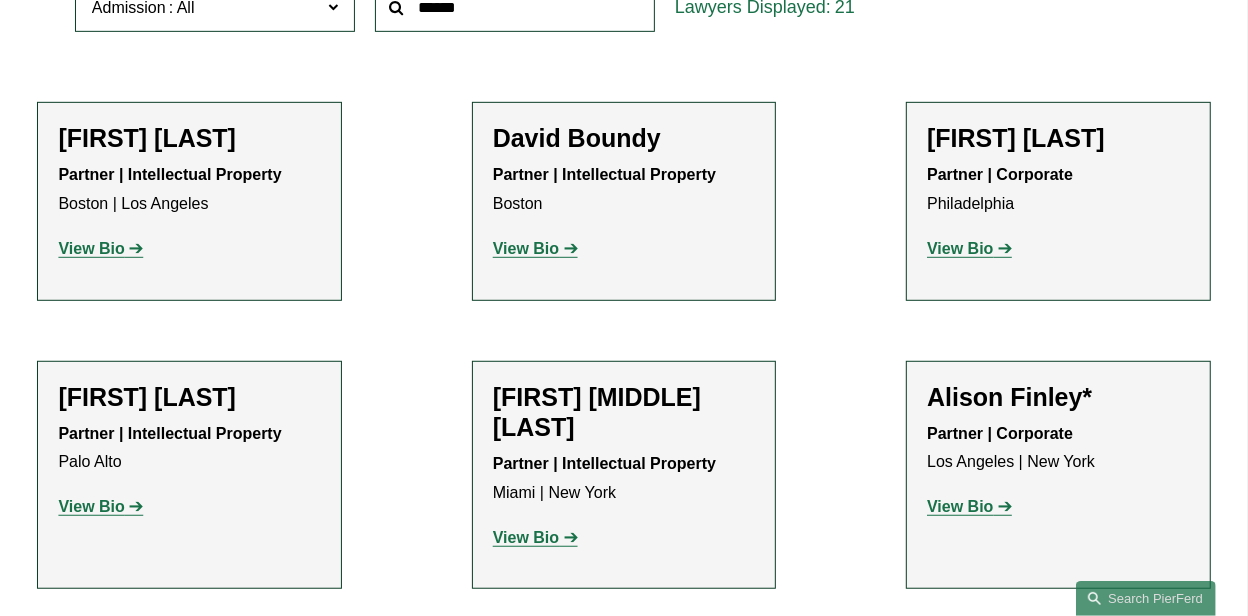 click on "View Bio" 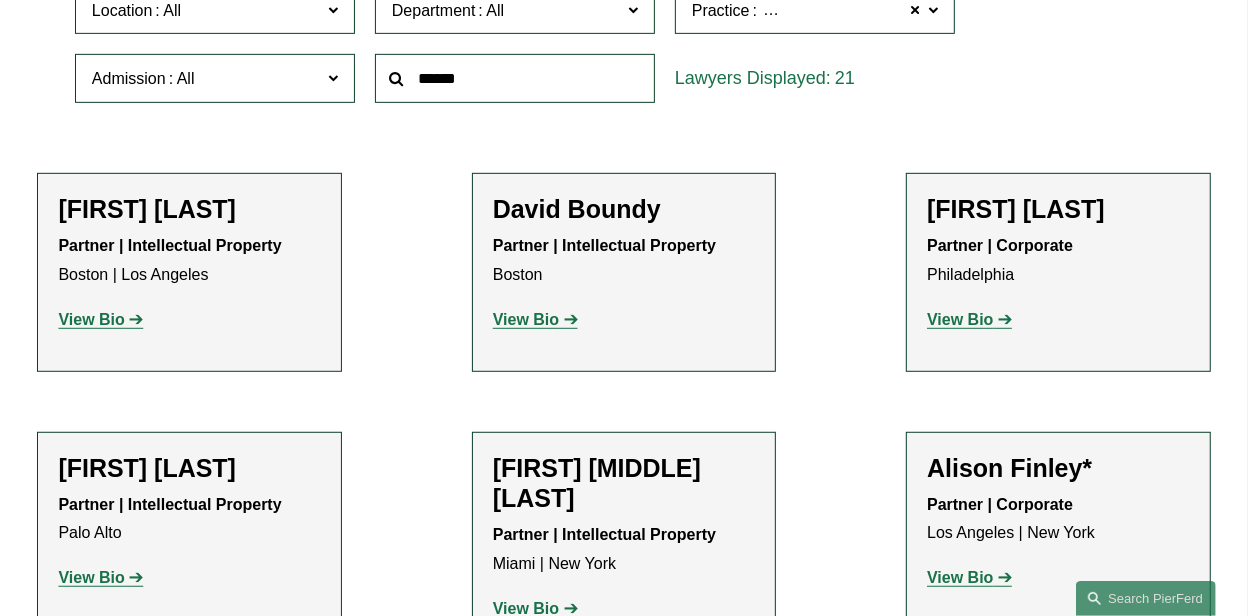 scroll, scrollTop: 600, scrollLeft: 0, axis: vertical 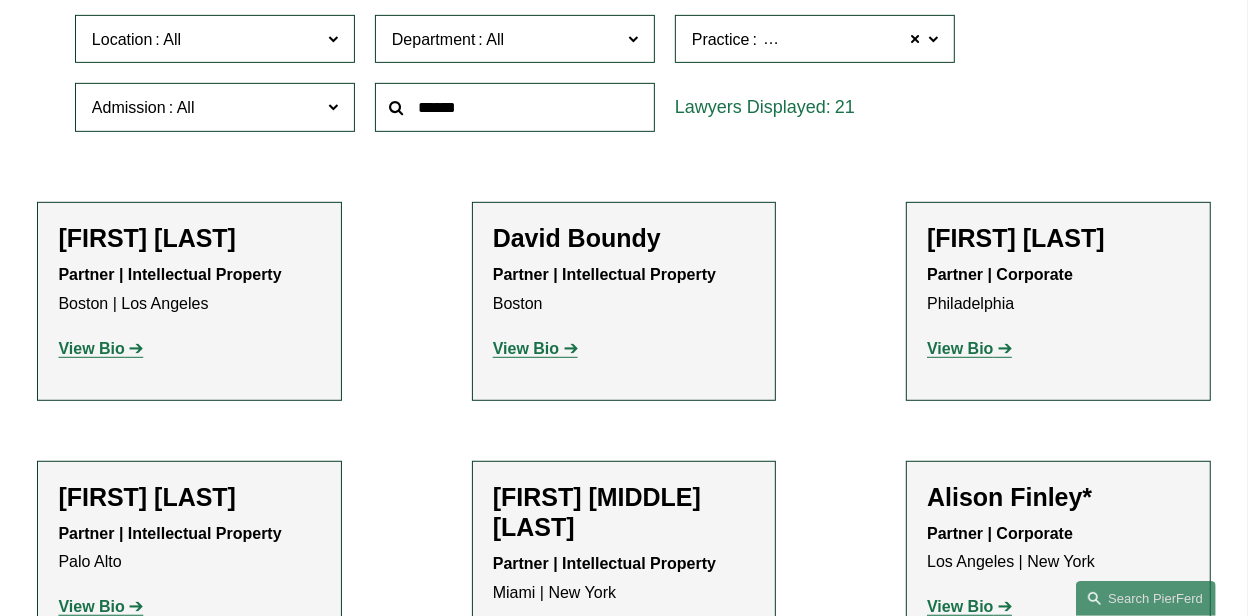 click on "View Bio" 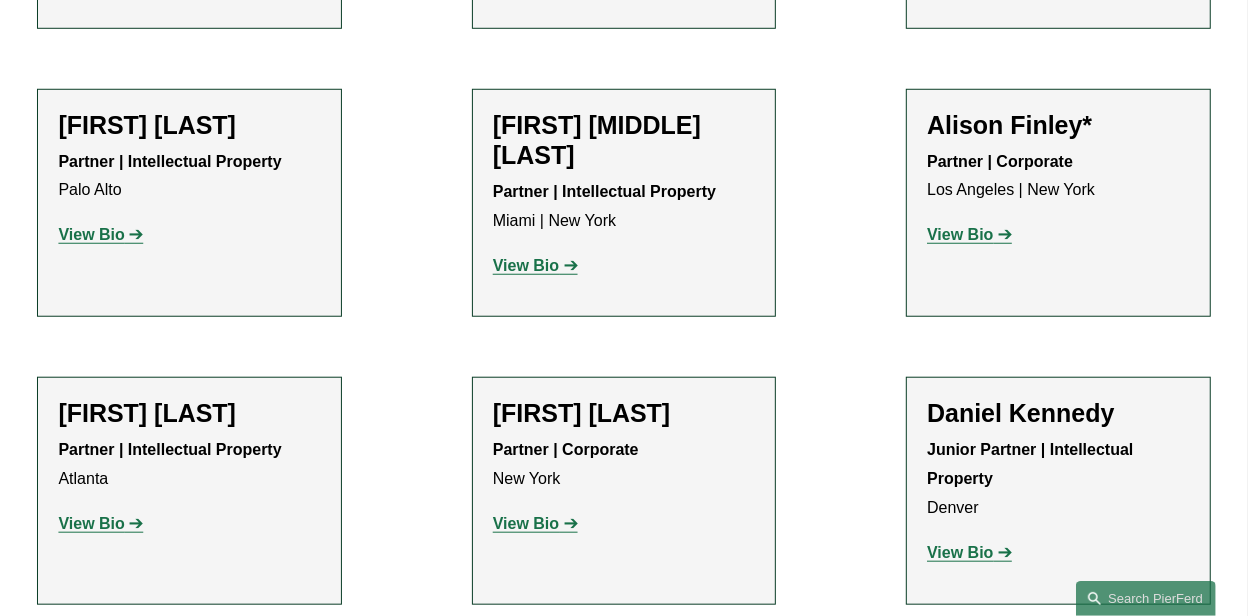 scroll, scrollTop: 1000, scrollLeft: 0, axis: vertical 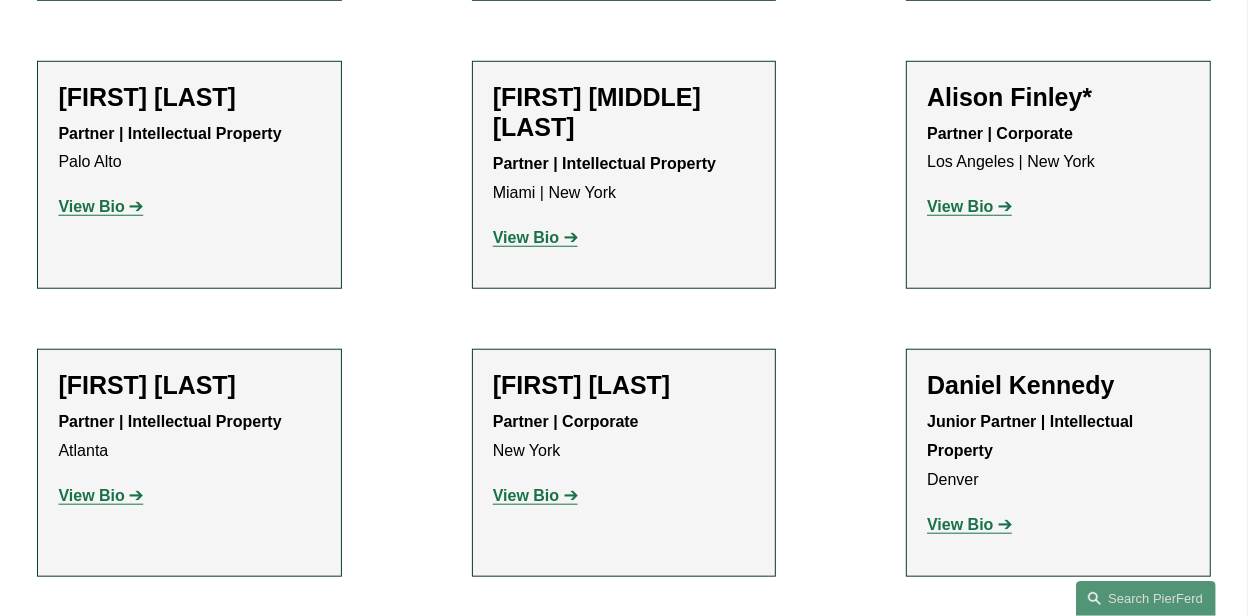 click on "View Bio" 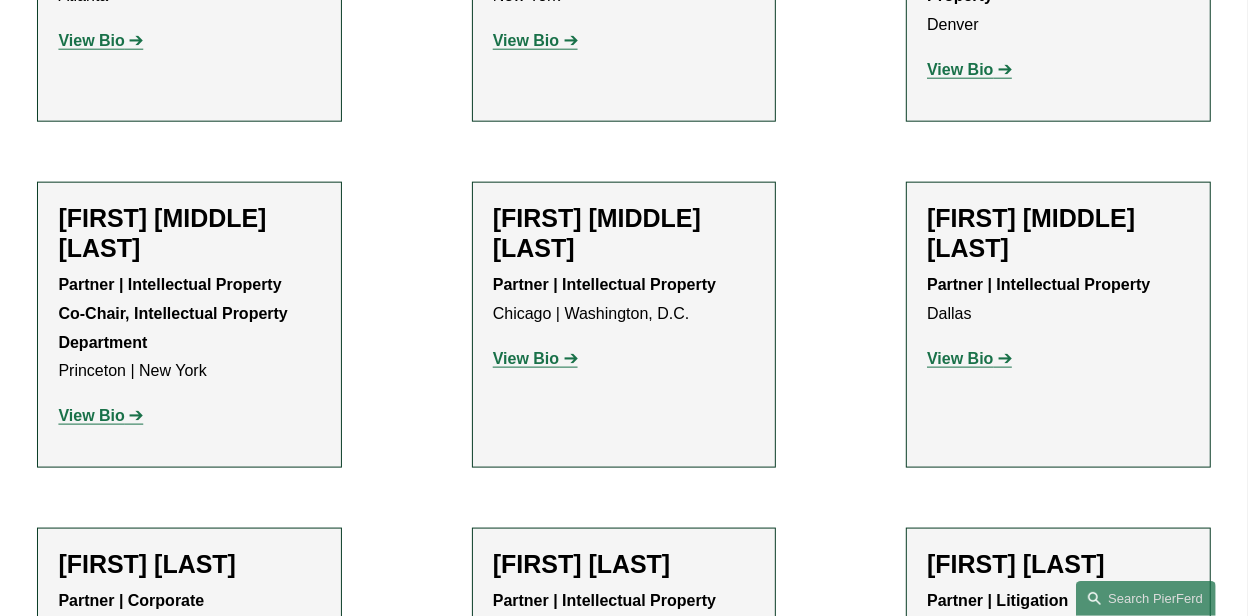 scroll, scrollTop: 1500, scrollLeft: 0, axis: vertical 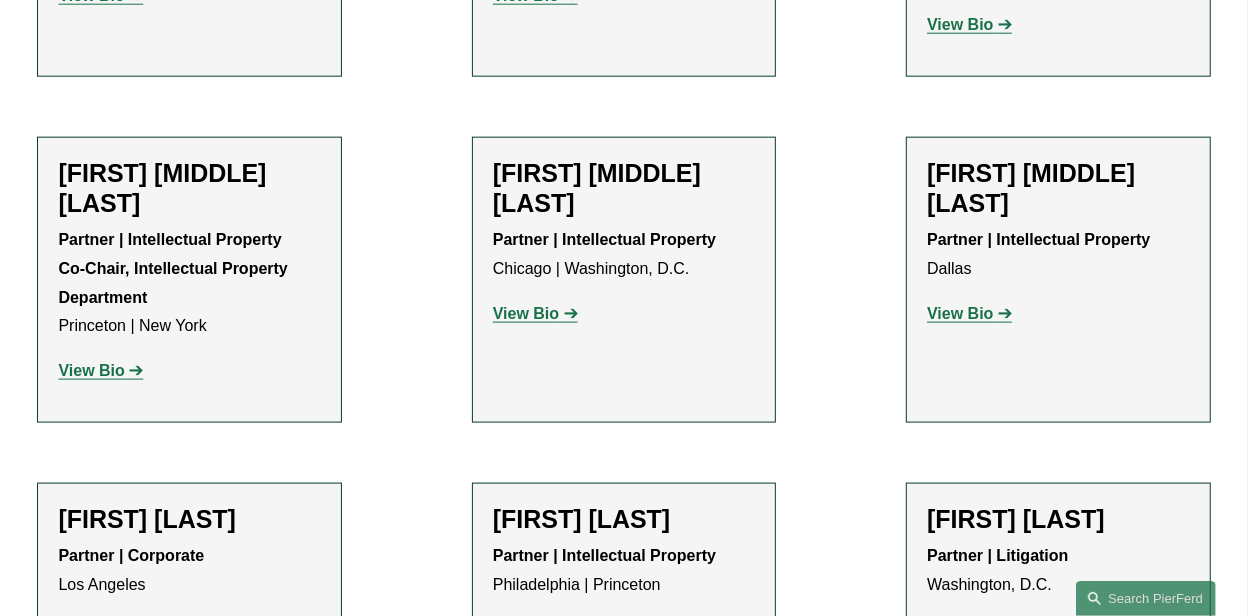 click on "View Bio" 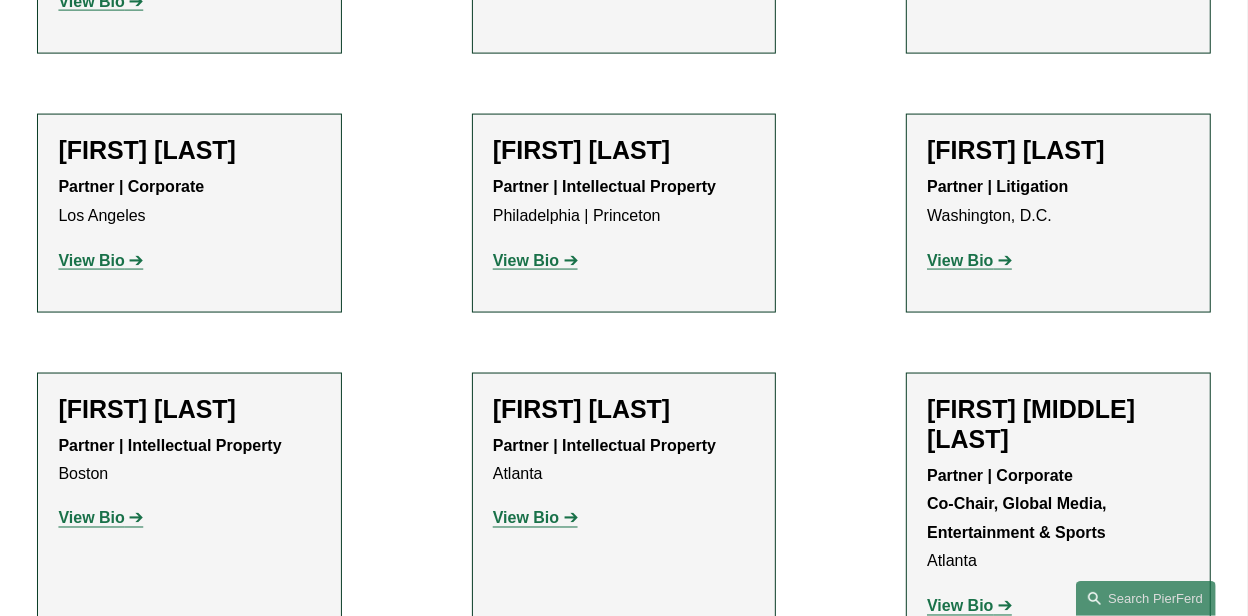 scroll, scrollTop: 1900, scrollLeft: 0, axis: vertical 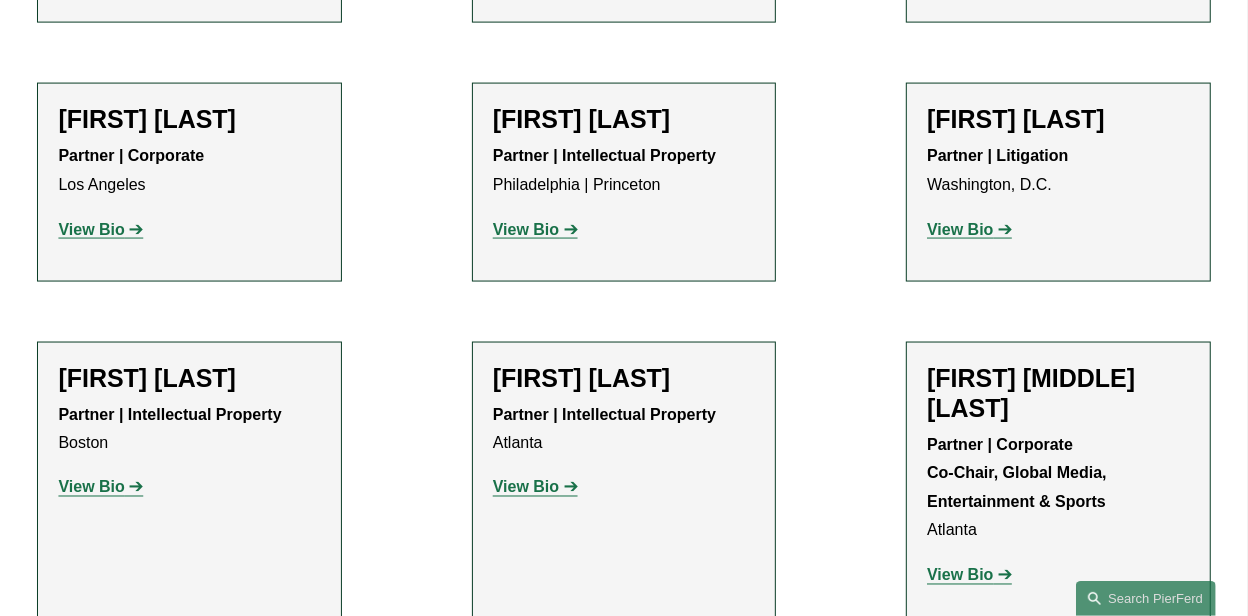click on "View Bio" 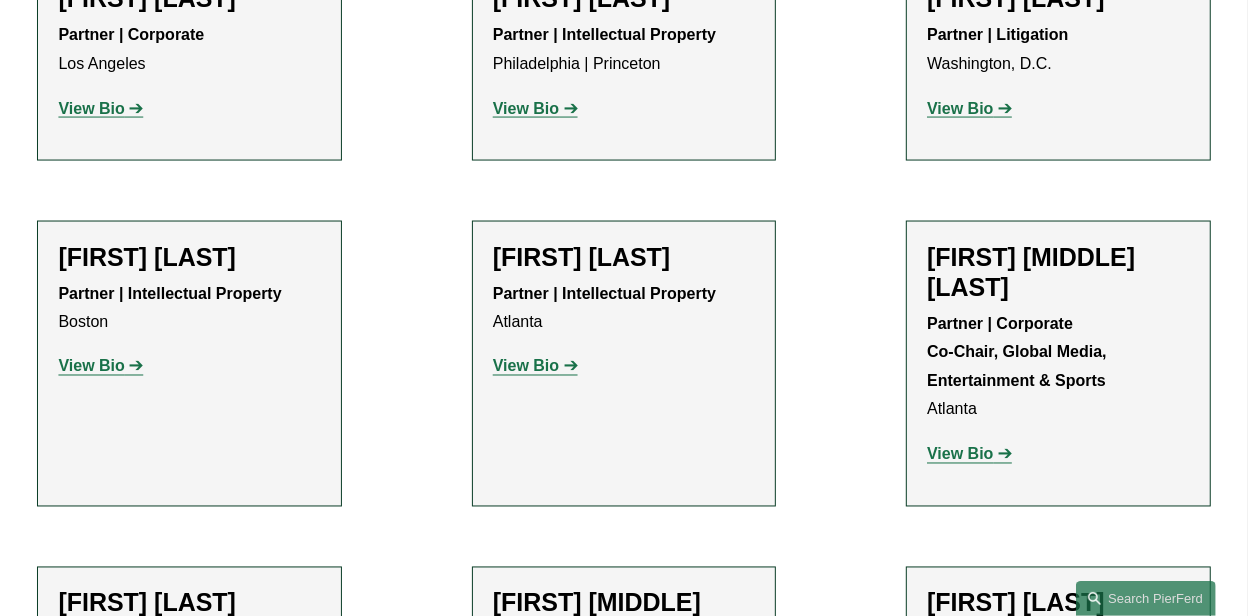 scroll, scrollTop: 2099, scrollLeft: 0, axis: vertical 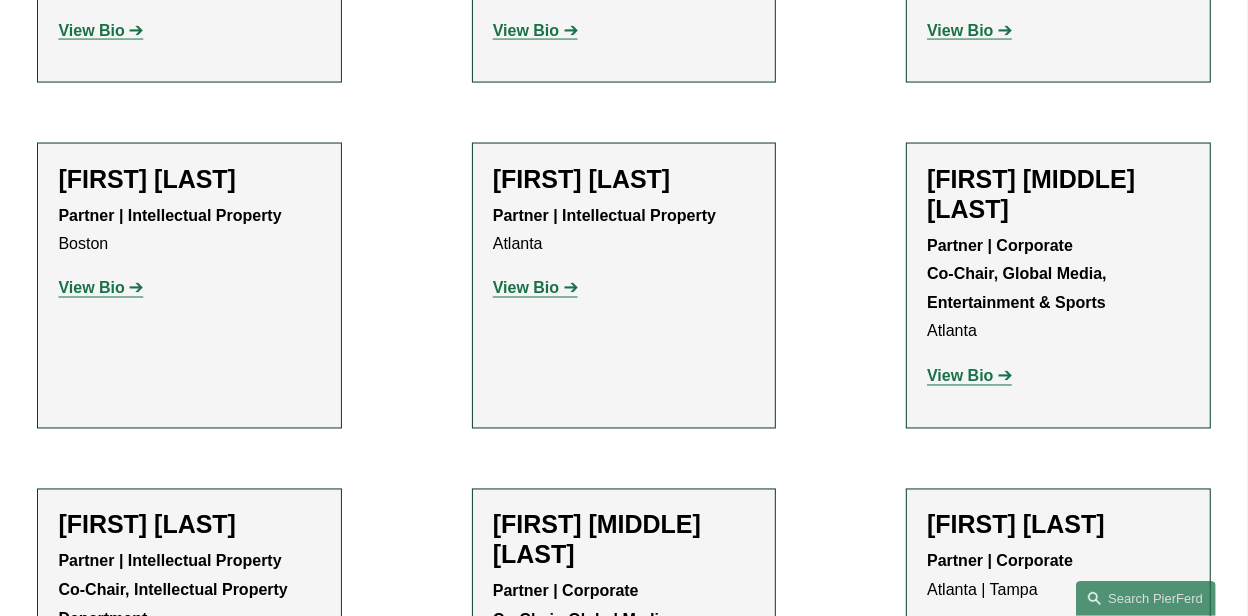 click on "View Bio" 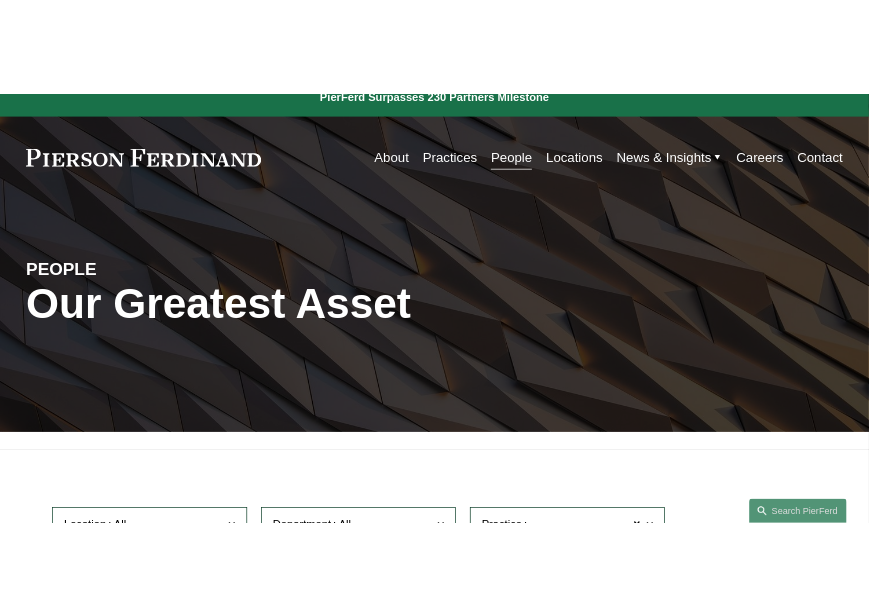 scroll, scrollTop: 0, scrollLeft: 0, axis: both 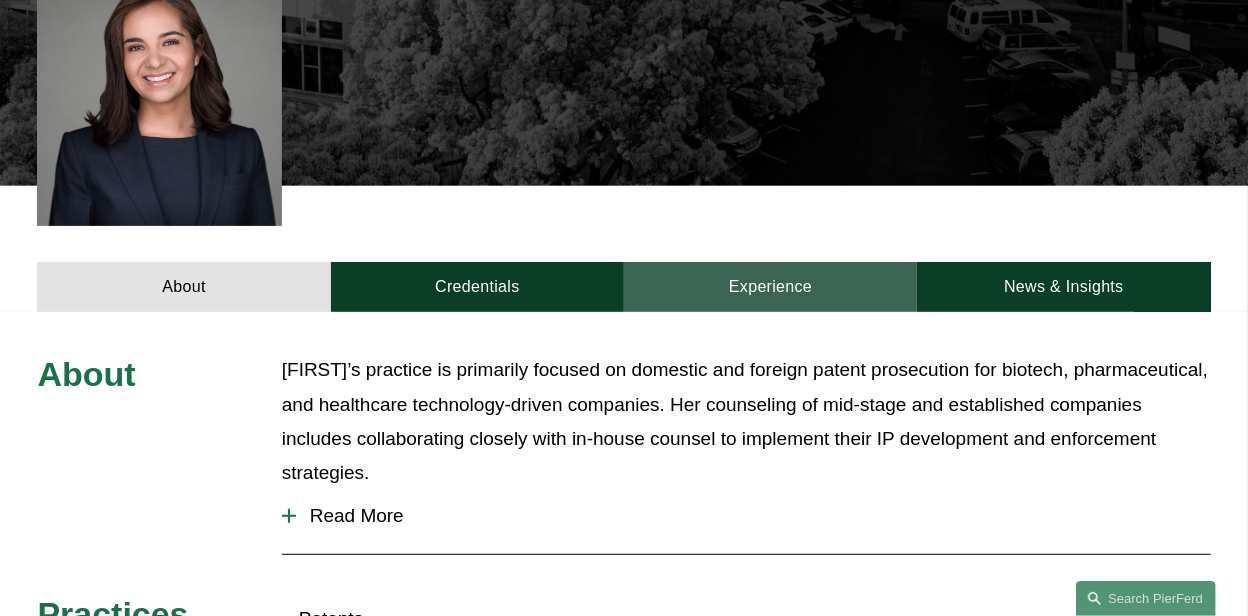 click on "Experience" at bounding box center [770, 287] 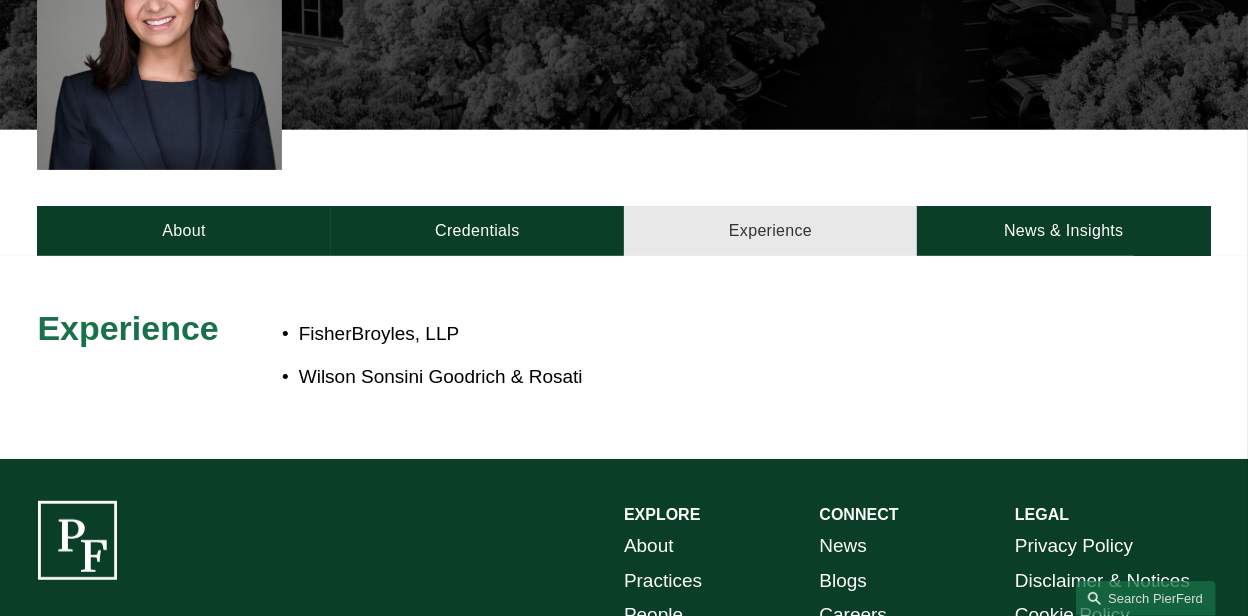 scroll, scrollTop: 700, scrollLeft: 0, axis: vertical 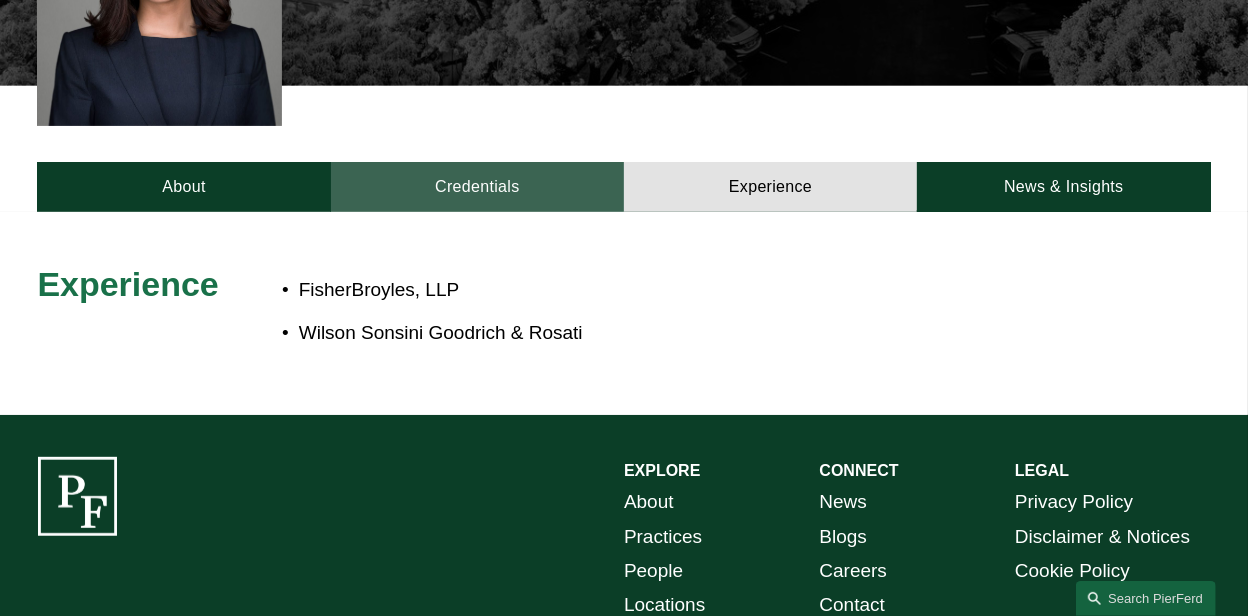 click on "Credentials" at bounding box center [477, 187] 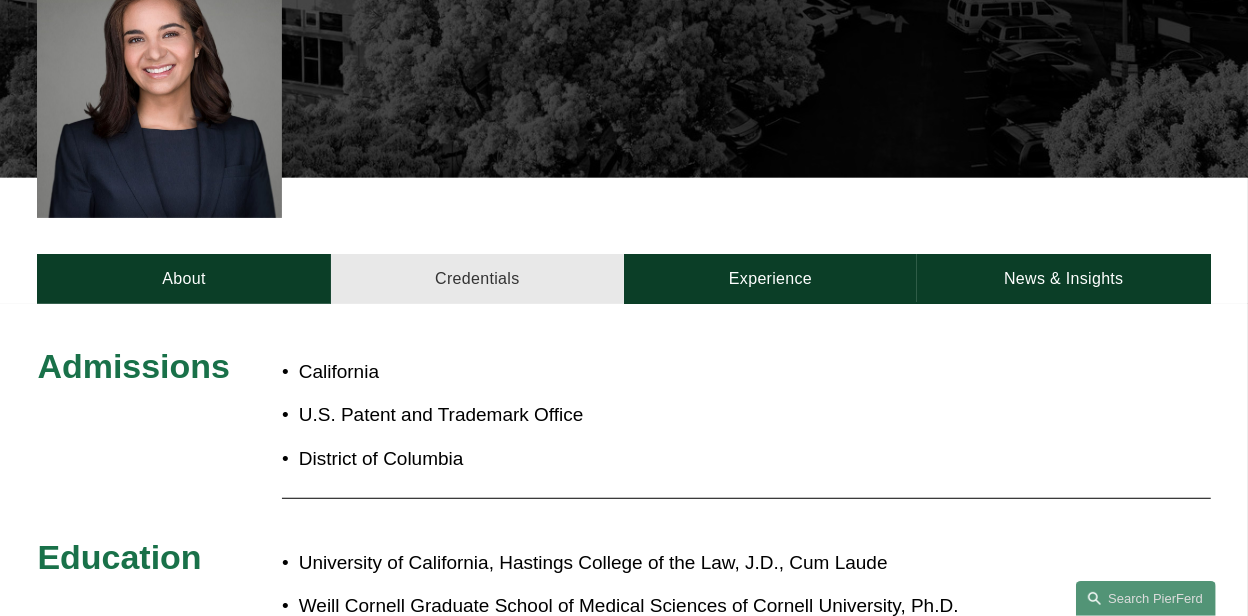 scroll, scrollTop: 600, scrollLeft: 0, axis: vertical 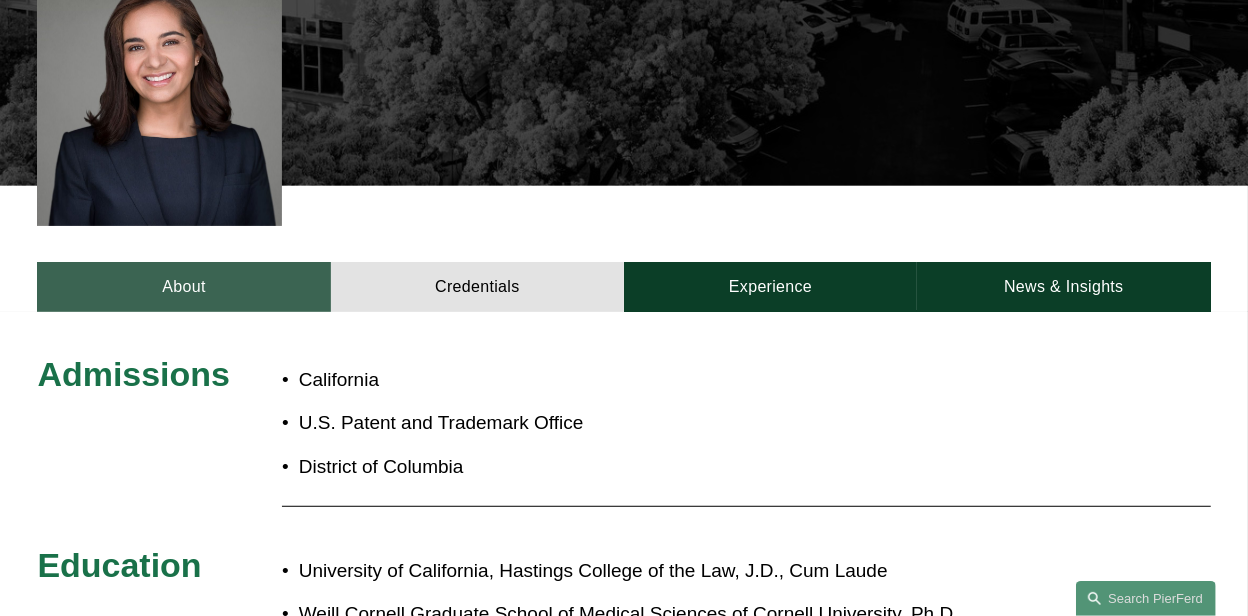 click on "About" at bounding box center (183, 287) 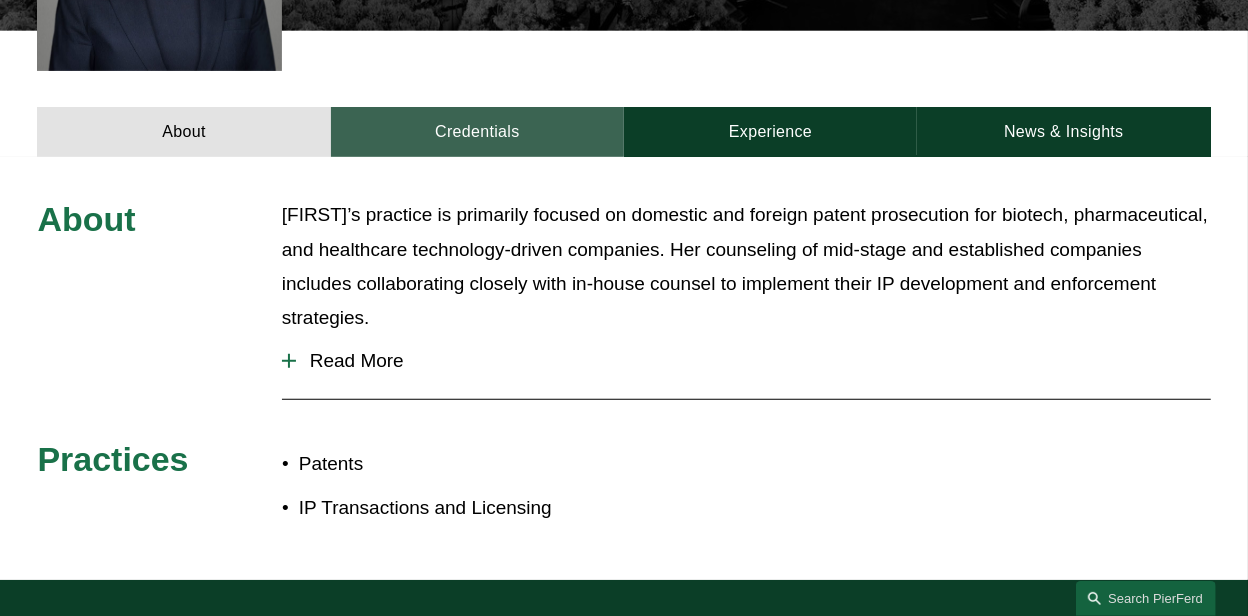 scroll, scrollTop: 800, scrollLeft: 0, axis: vertical 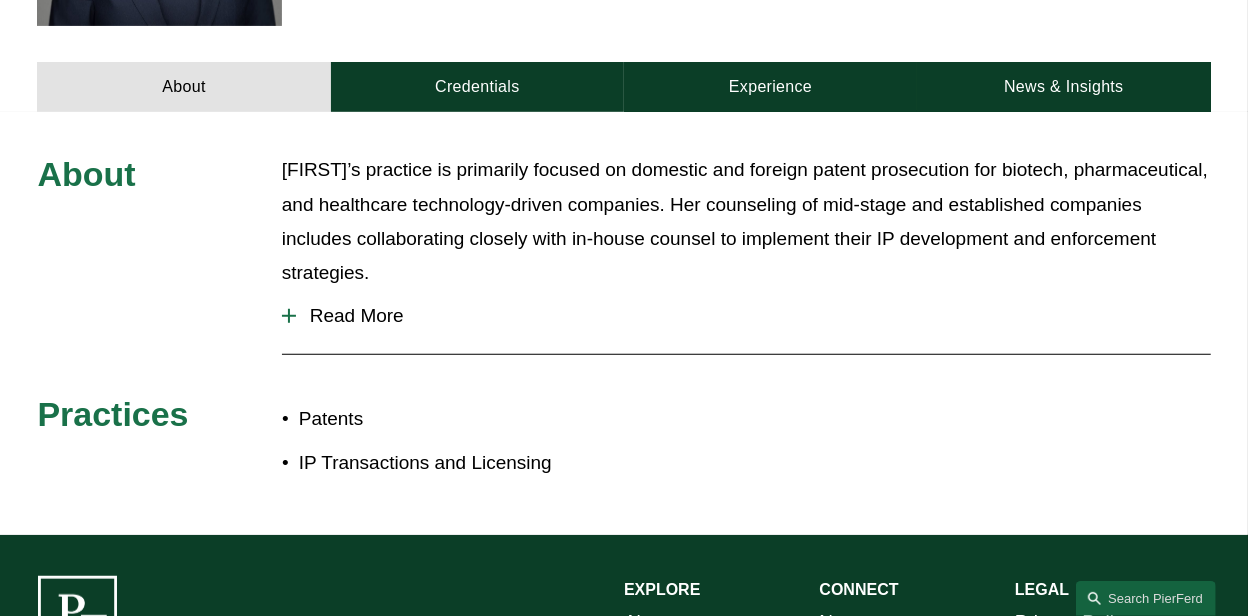 click on "Read More" at bounding box center [753, 316] 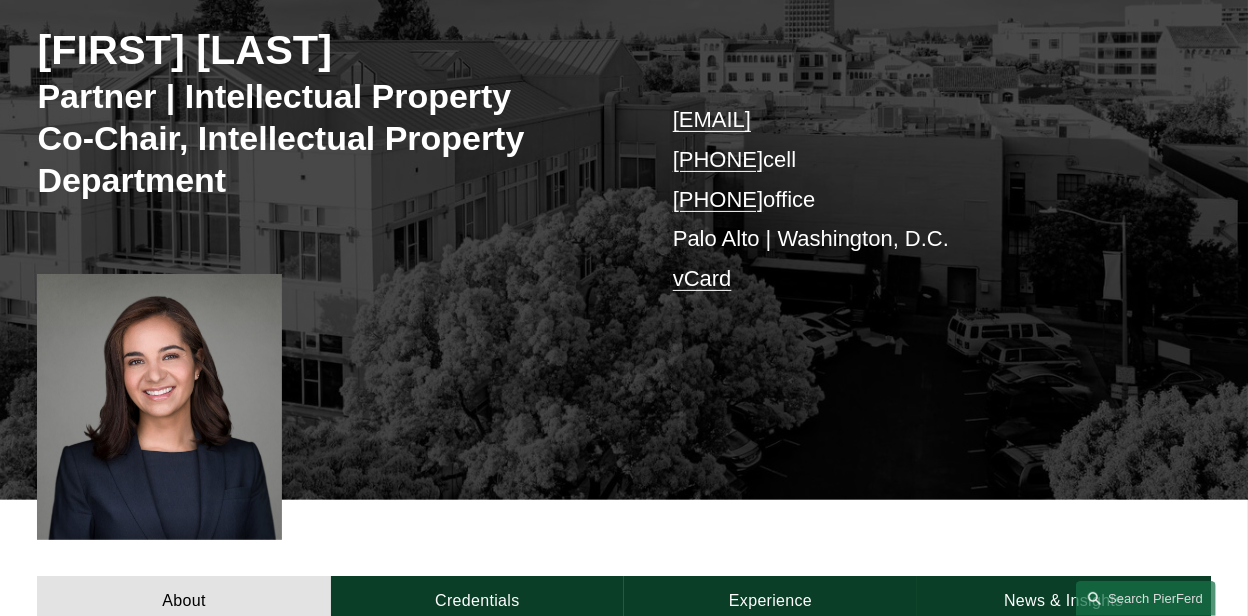 scroll, scrollTop: 236, scrollLeft: 0, axis: vertical 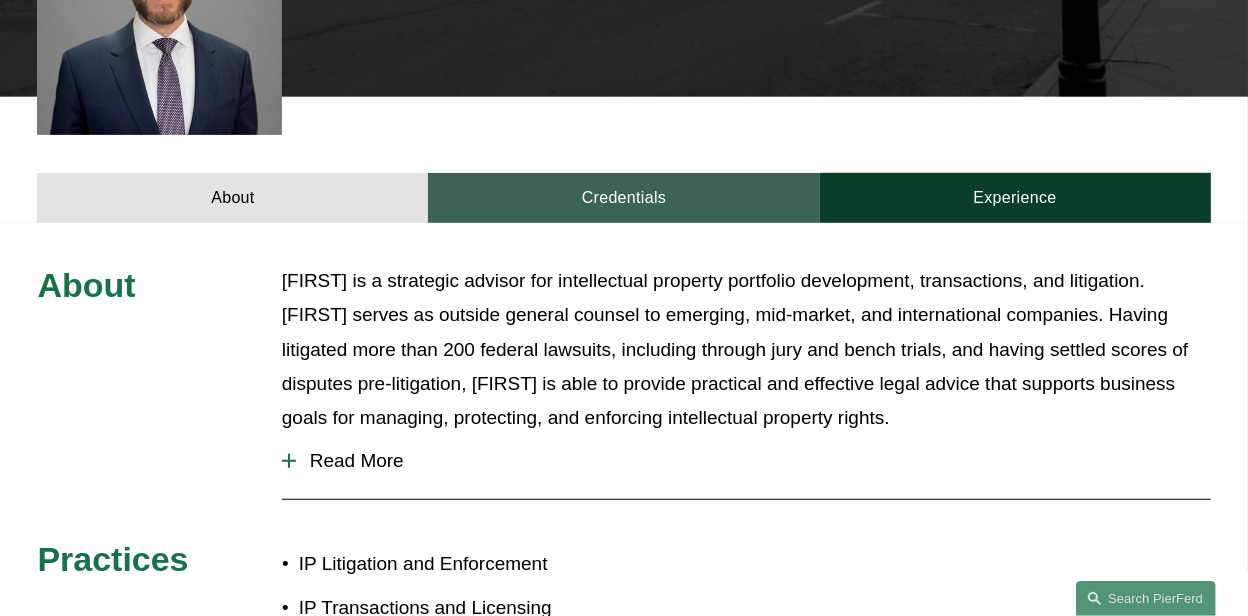click on "Credentials" at bounding box center [623, 198] 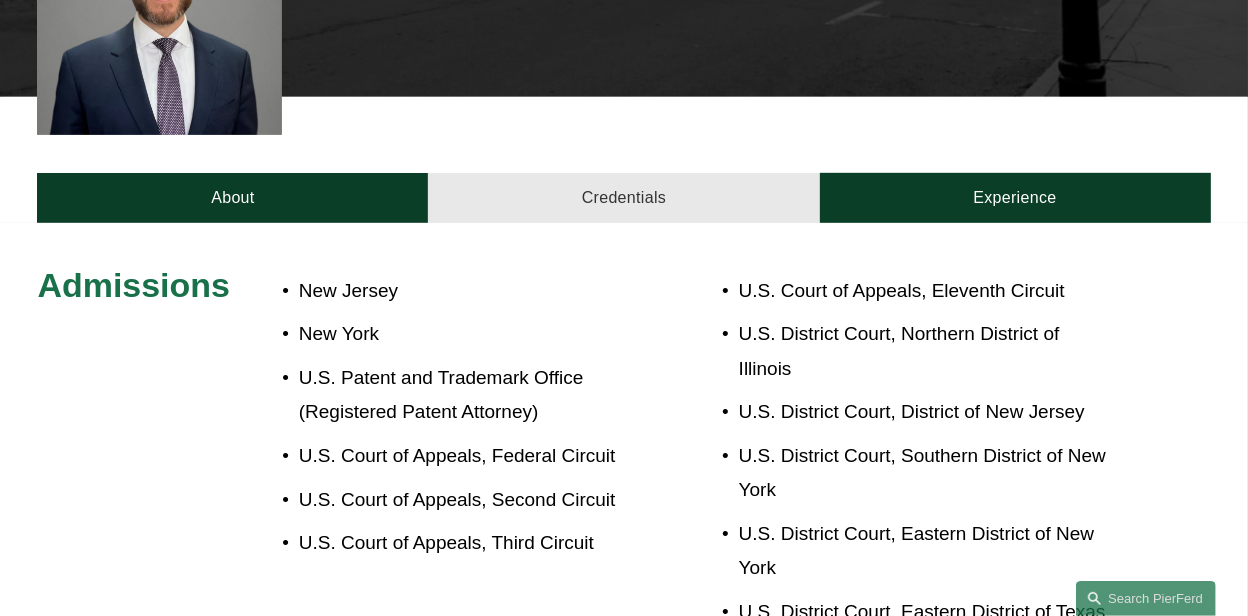 scroll, scrollTop: 800, scrollLeft: 0, axis: vertical 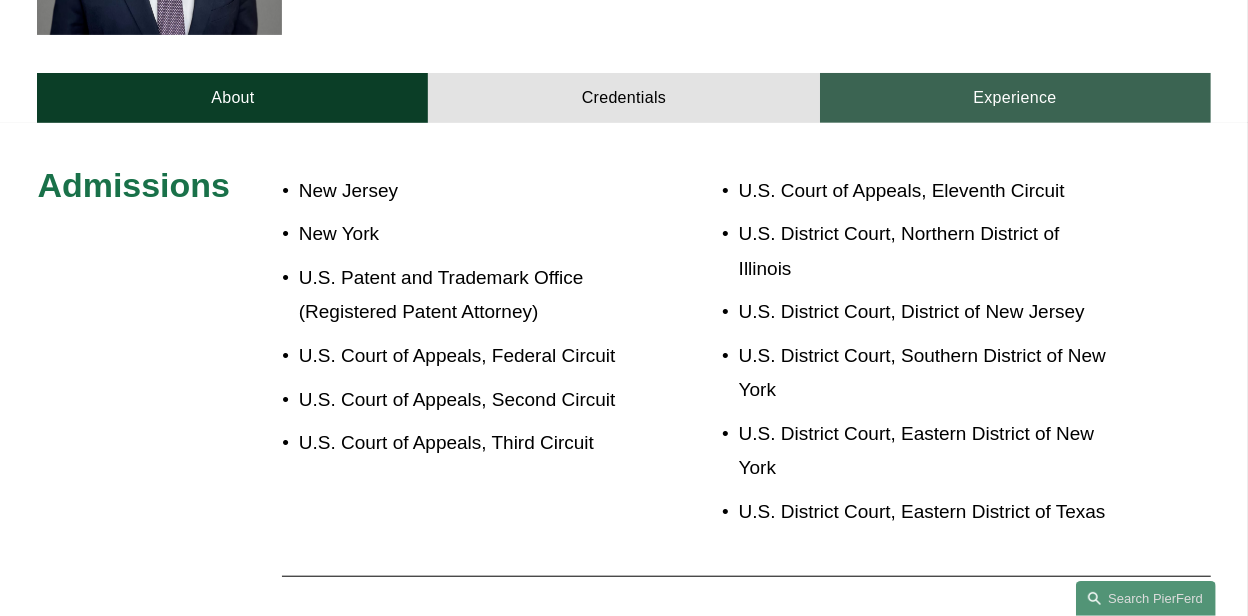 click on "Experience" at bounding box center [1015, 98] 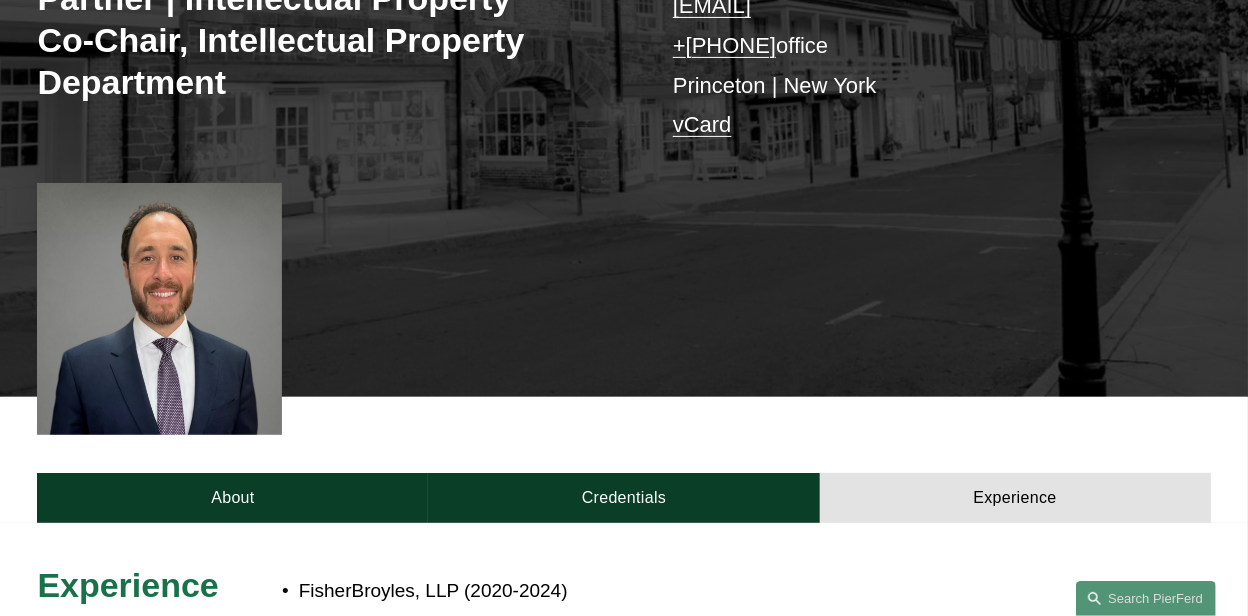 scroll, scrollTop: 0, scrollLeft: 0, axis: both 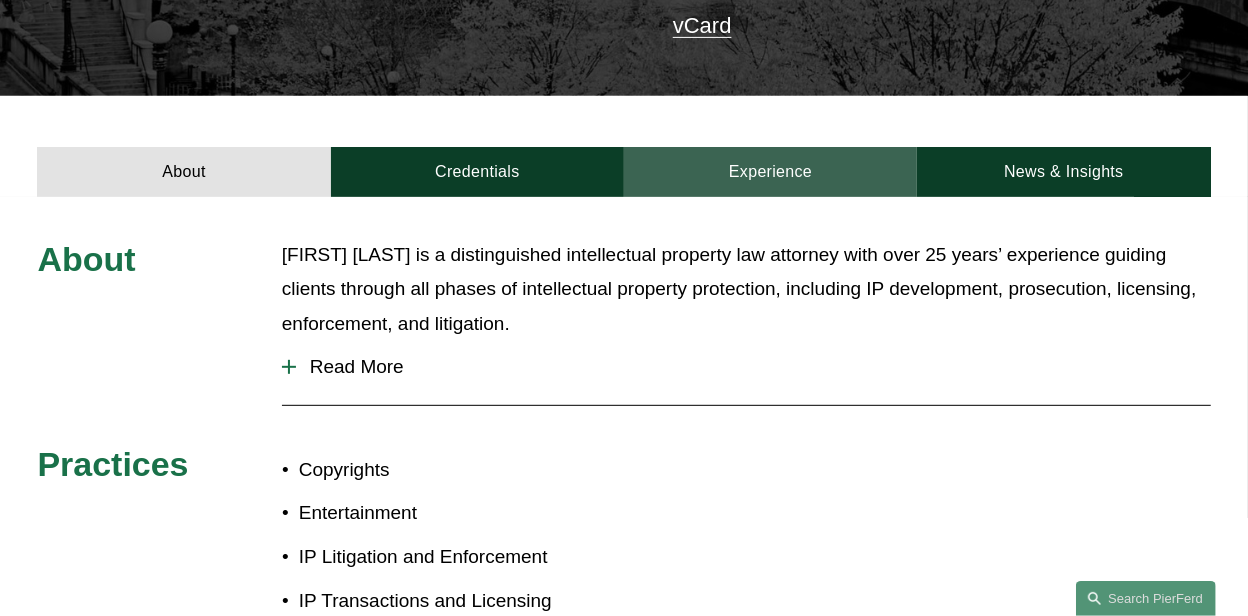 click on "Experience" at bounding box center [770, 172] 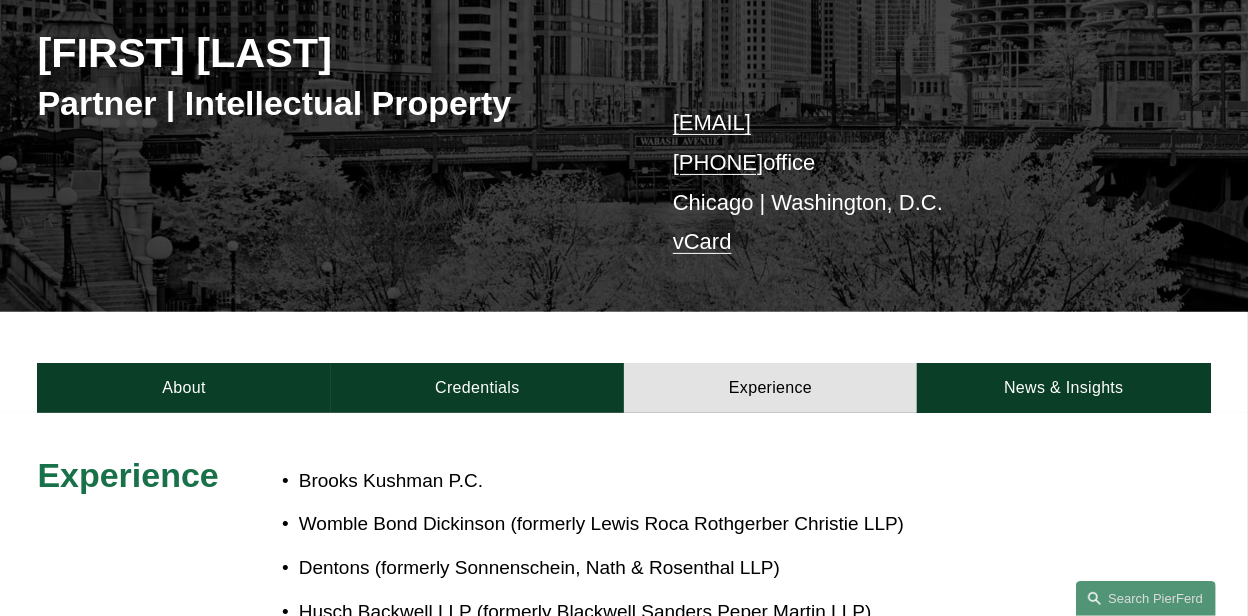 scroll, scrollTop: 300, scrollLeft: 0, axis: vertical 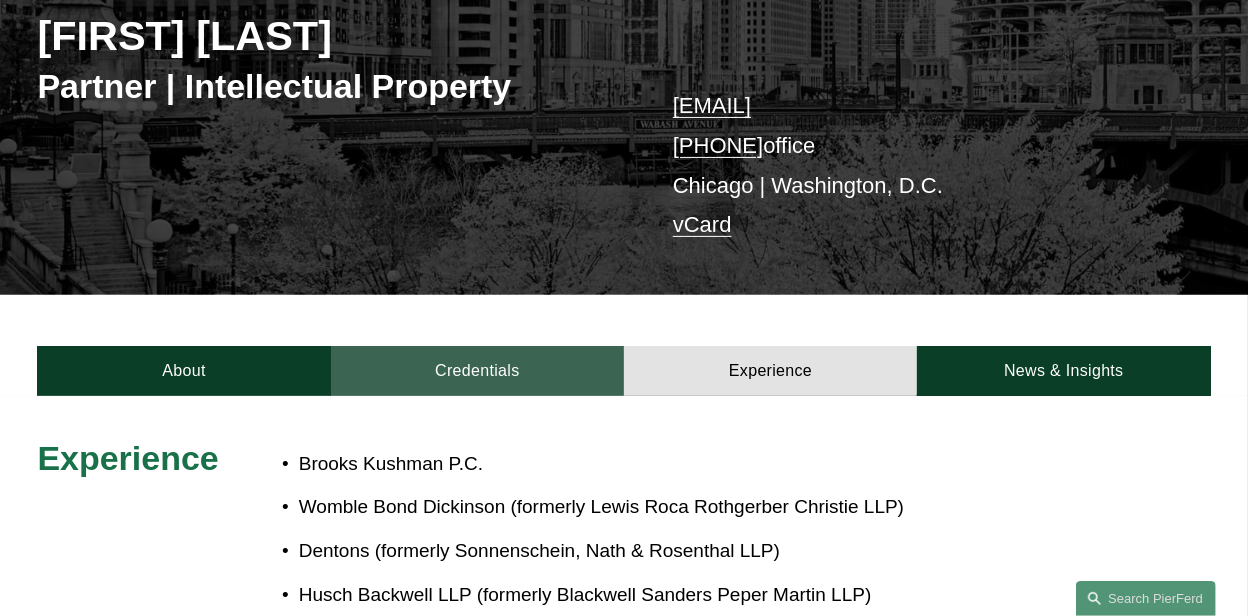 click on "Credentials" at bounding box center (477, 371) 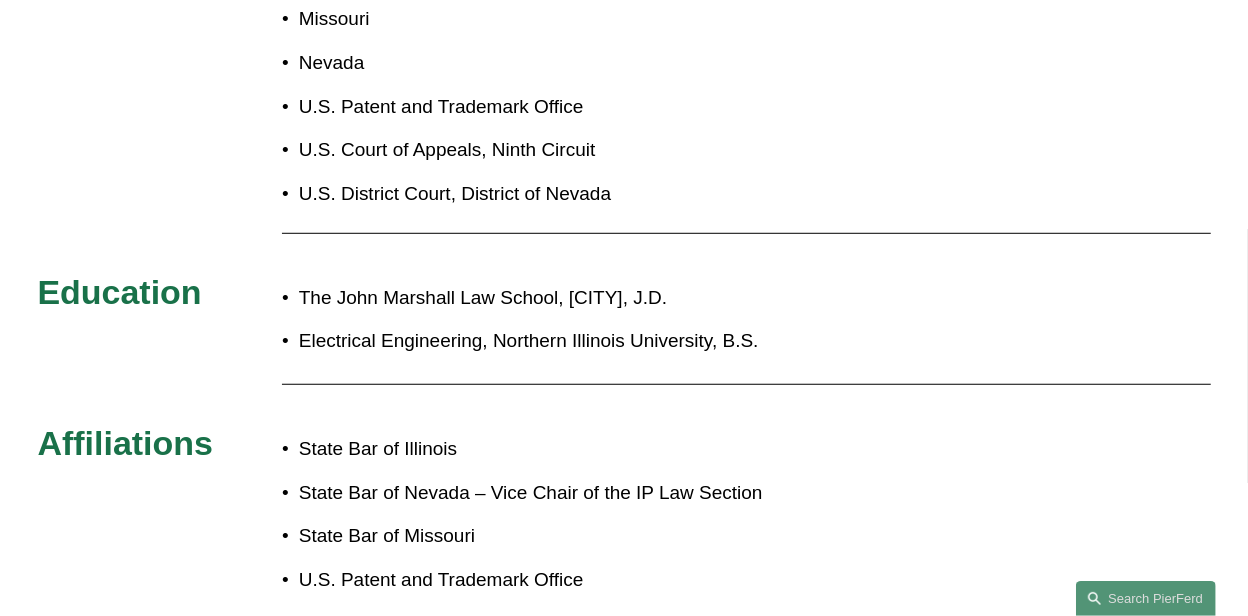 scroll, scrollTop: 600, scrollLeft: 0, axis: vertical 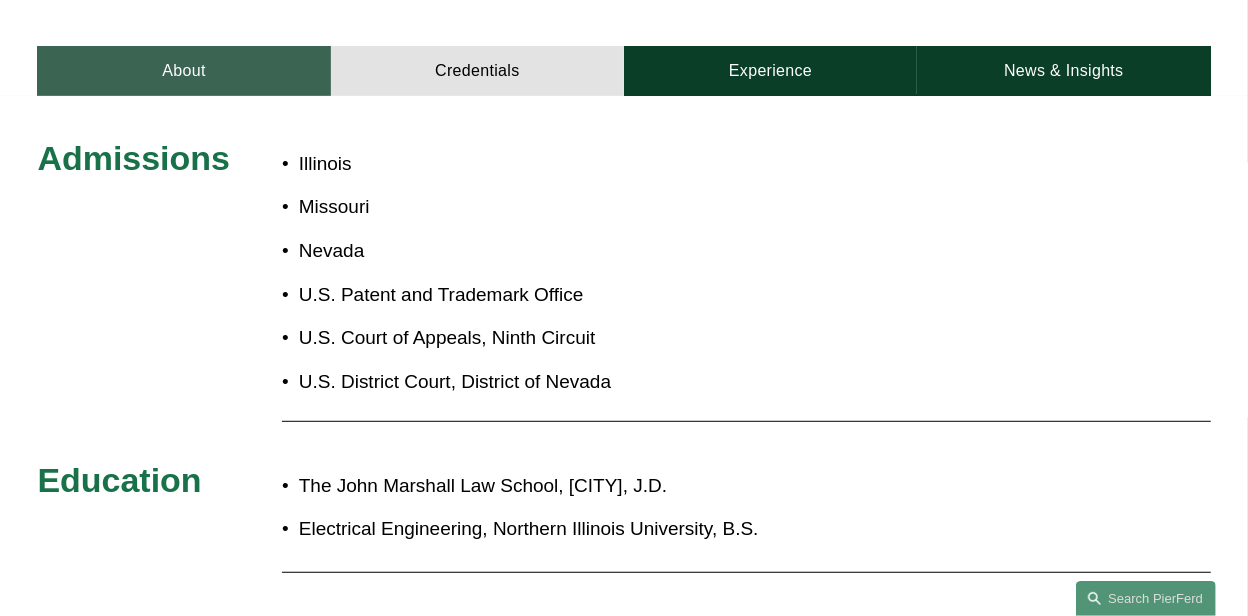 click on "About" at bounding box center (183, 71) 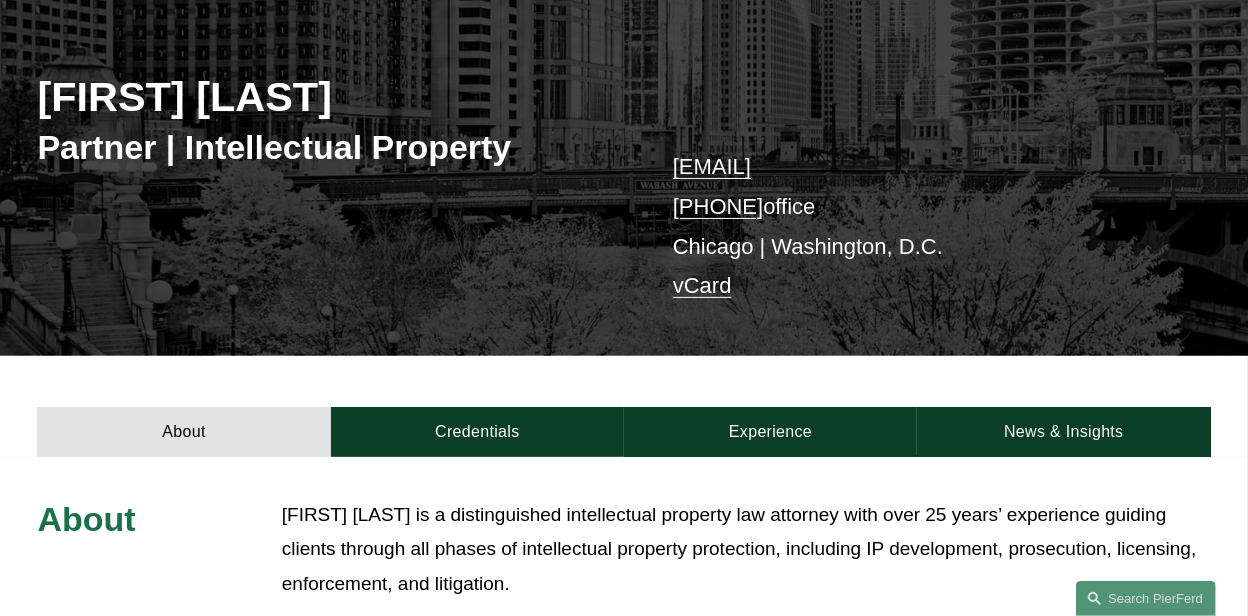 scroll, scrollTop: 200, scrollLeft: 0, axis: vertical 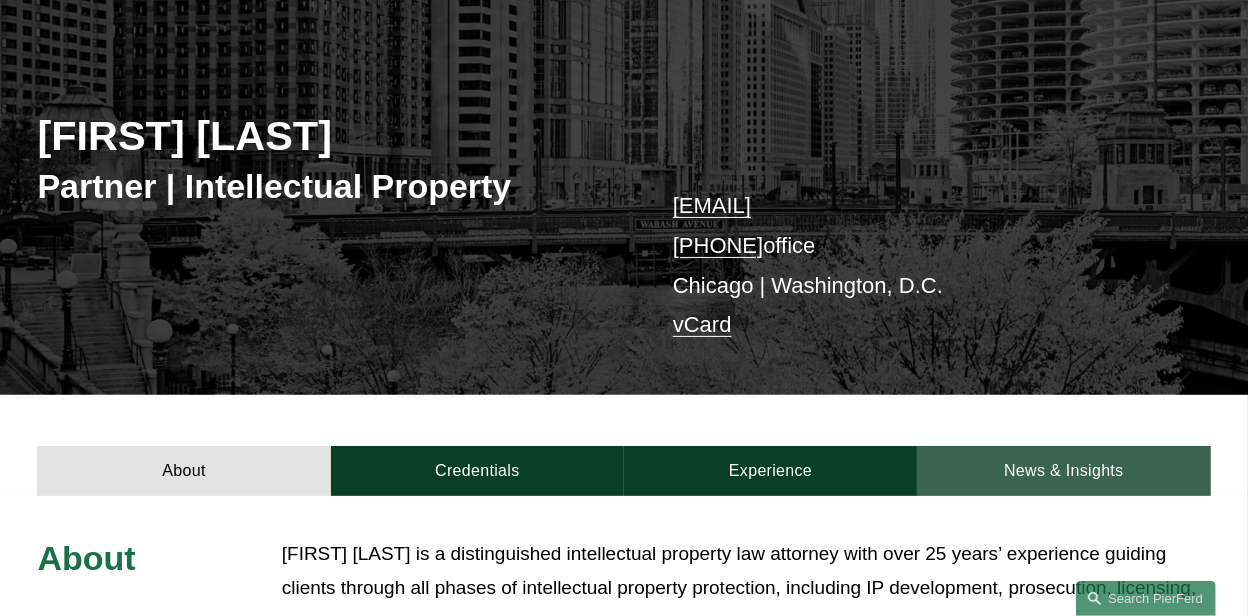 click on "News & Insights" at bounding box center [1063, 471] 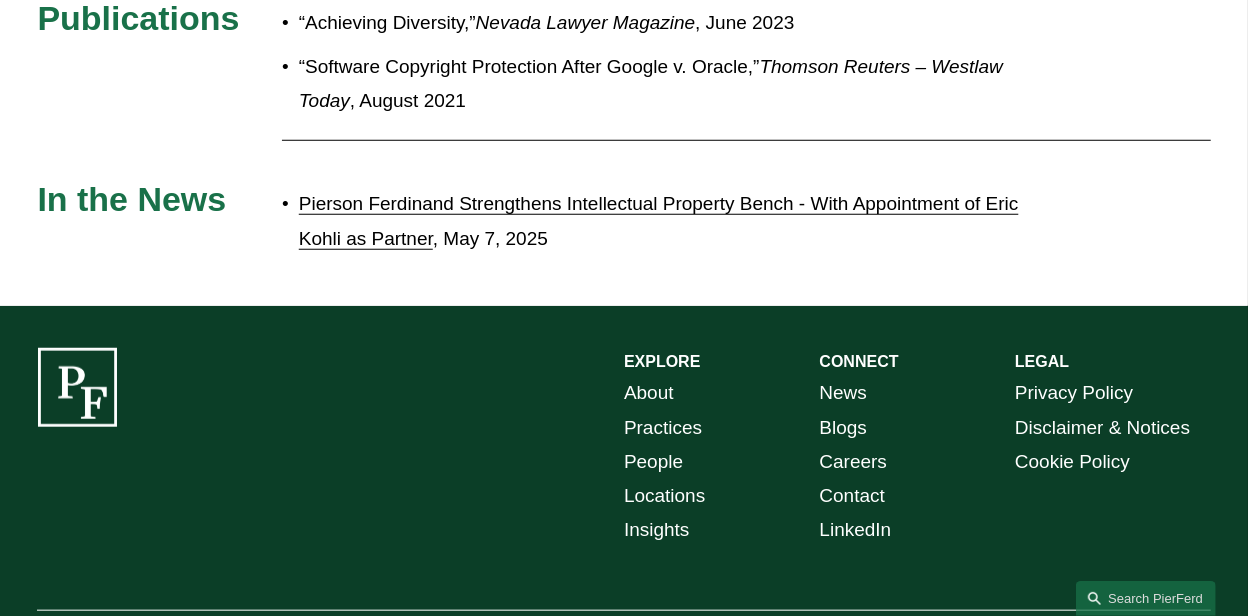 scroll, scrollTop: 899, scrollLeft: 0, axis: vertical 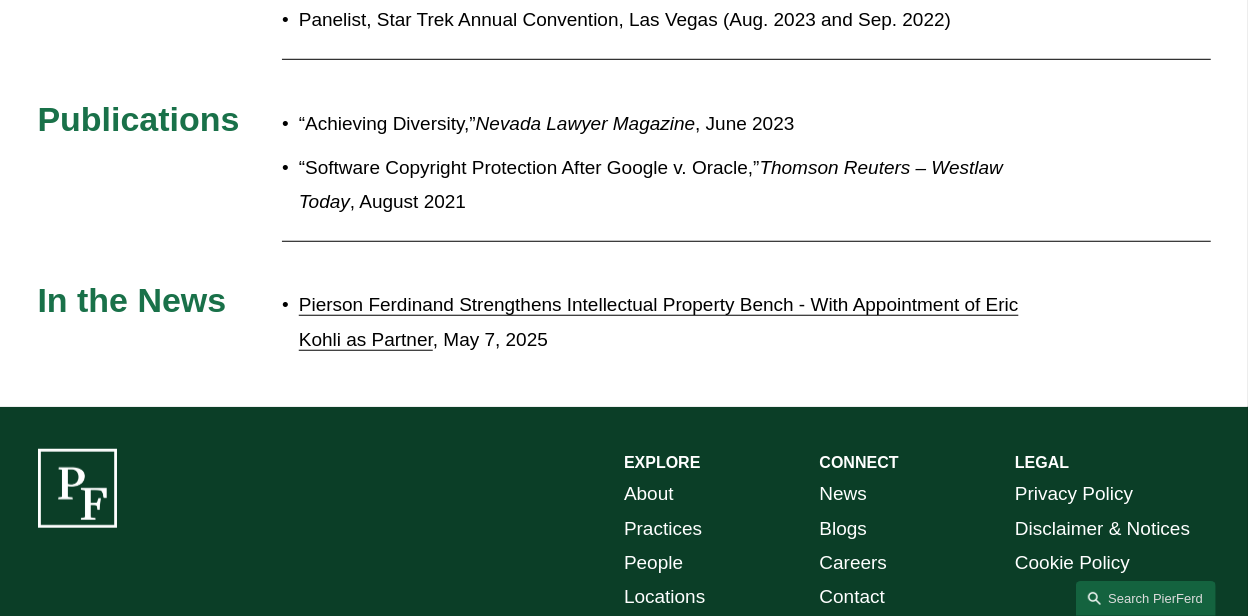click on "Pierson Ferdinand Strengthens Intellectual Property Bench - With Appointment of Eric Kohli as Partner" at bounding box center [659, 321] 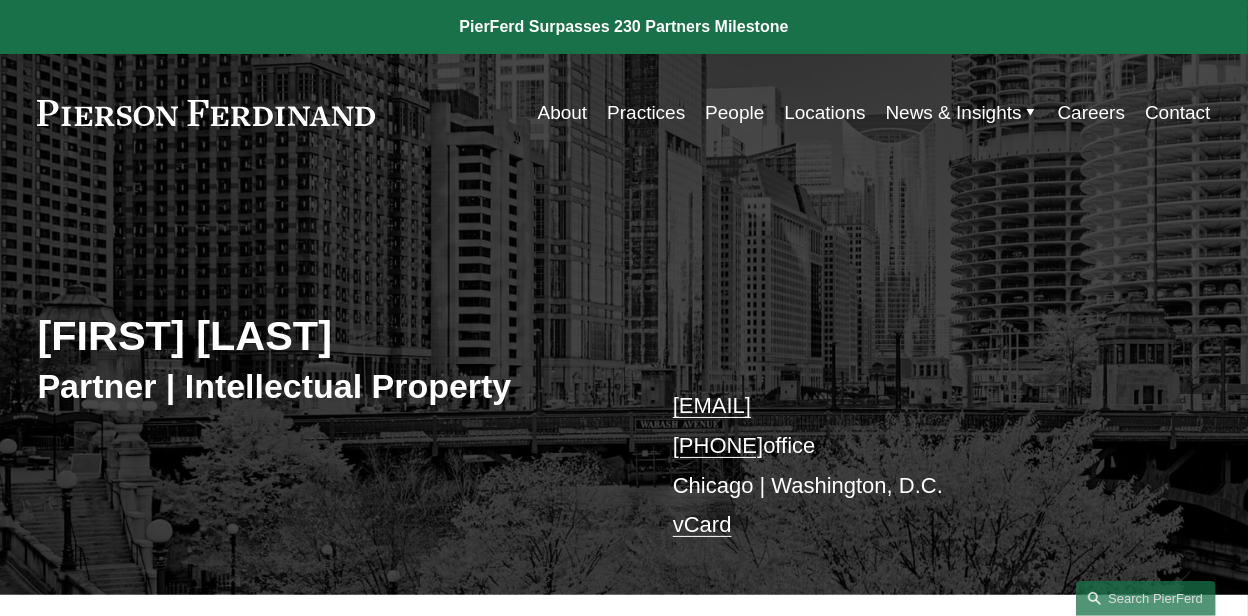scroll, scrollTop: 0, scrollLeft: 0, axis: both 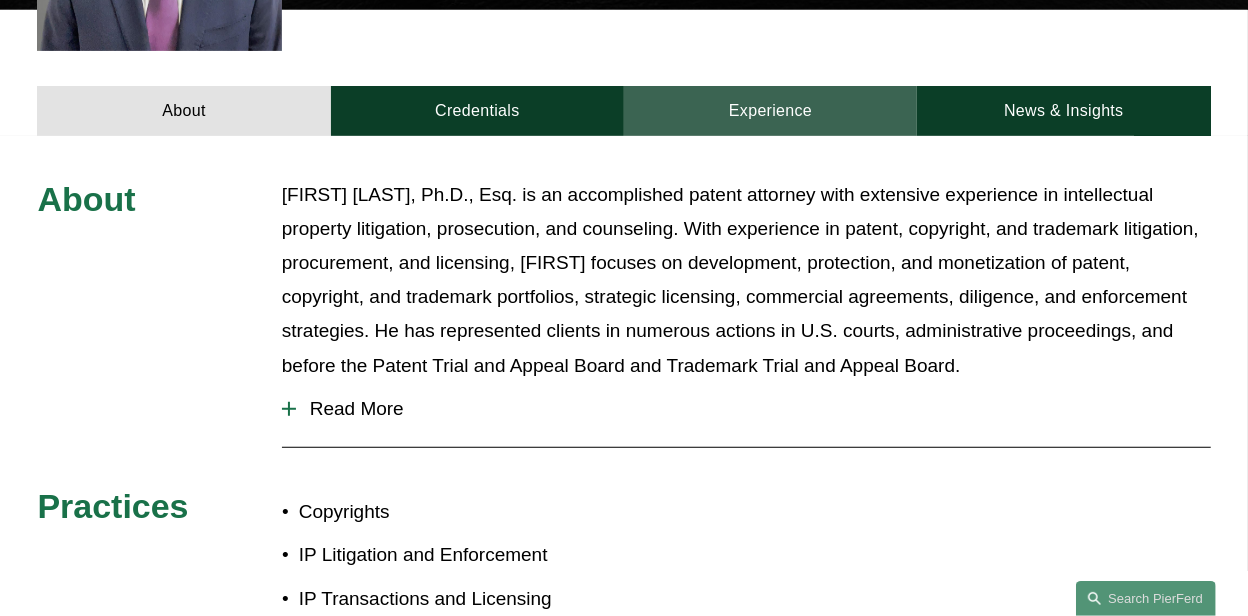 click on "Experience" at bounding box center [770, 111] 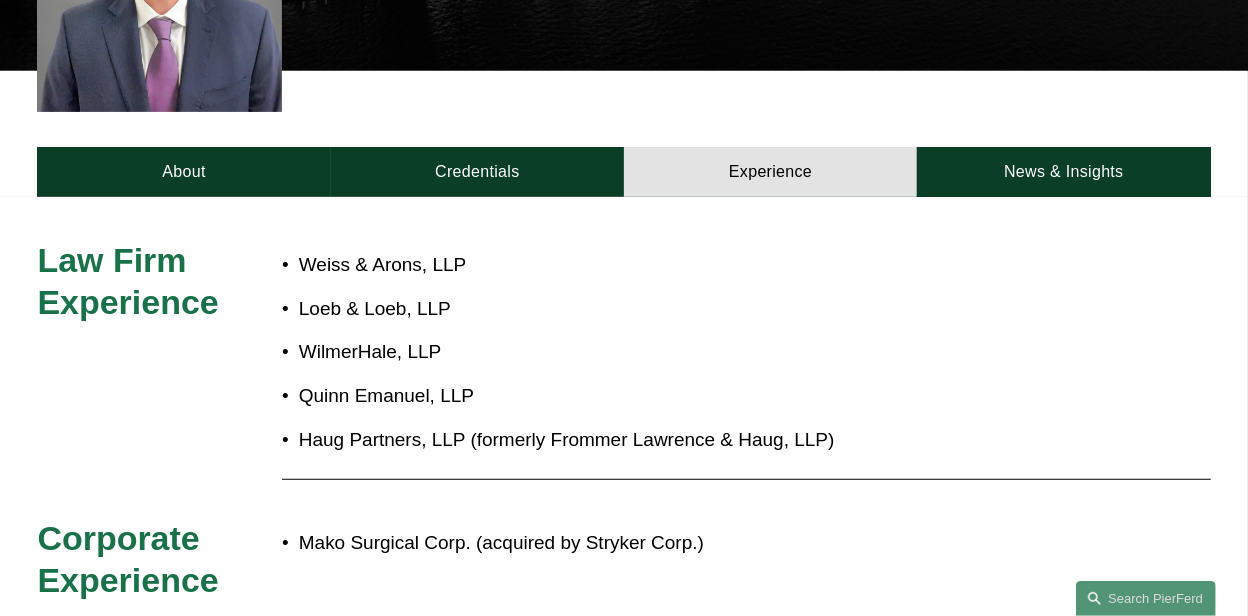scroll, scrollTop: 600, scrollLeft: 0, axis: vertical 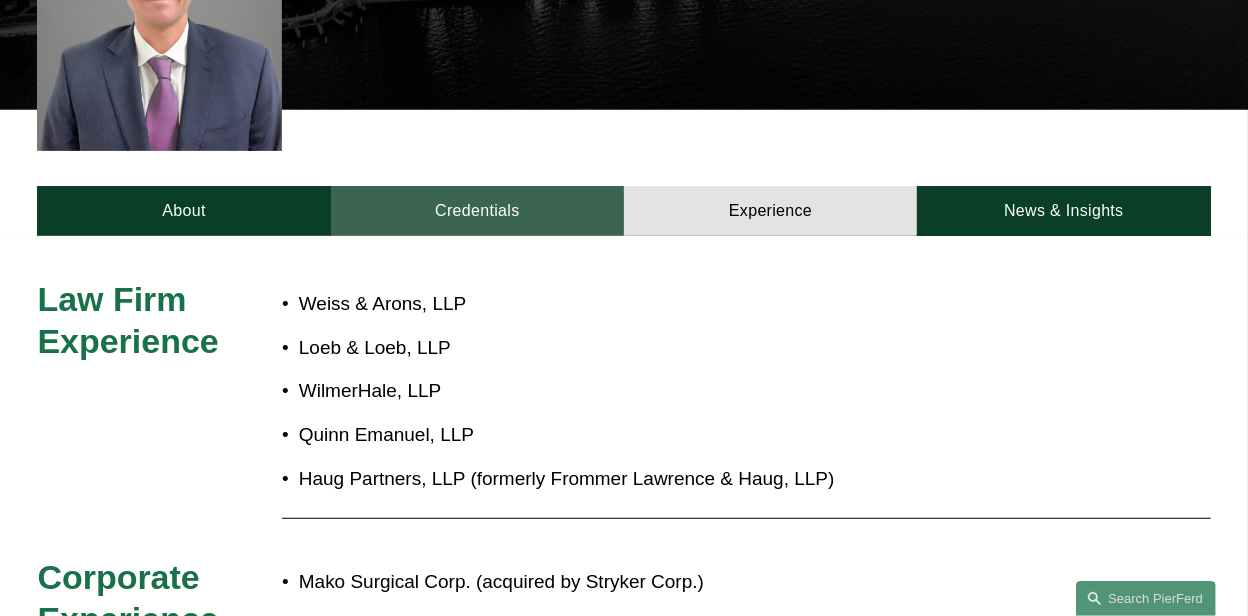 click on "Credentials" at bounding box center (477, 211) 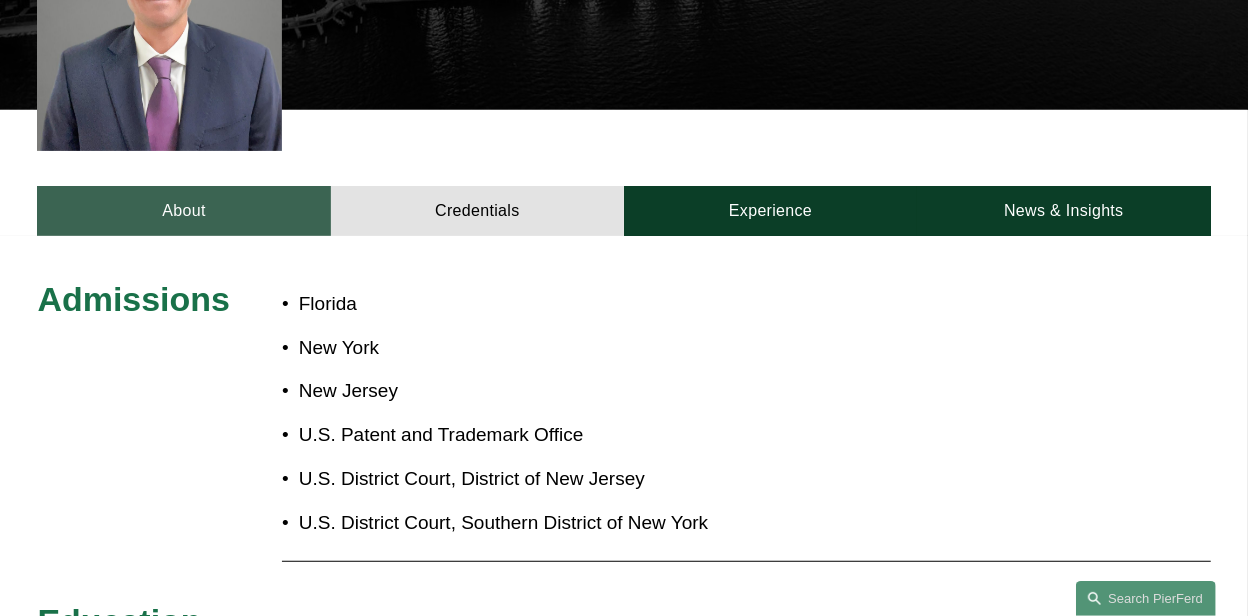 click on "About" at bounding box center (183, 211) 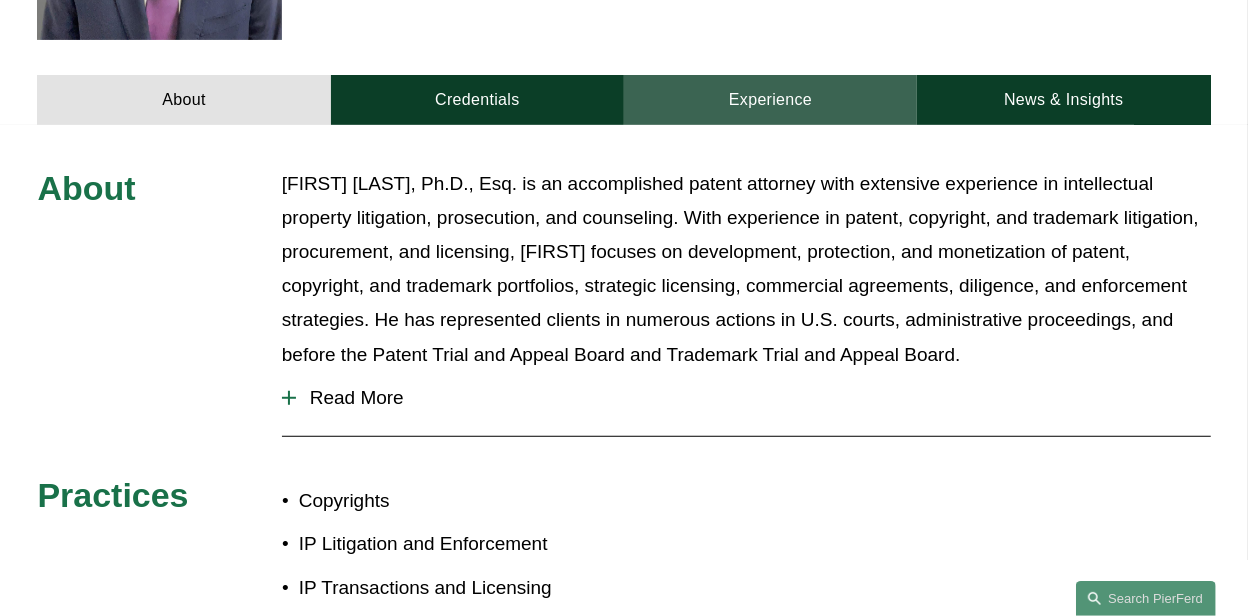 scroll, scrollTop: 800, scrollLeft: 0, axis: vertical 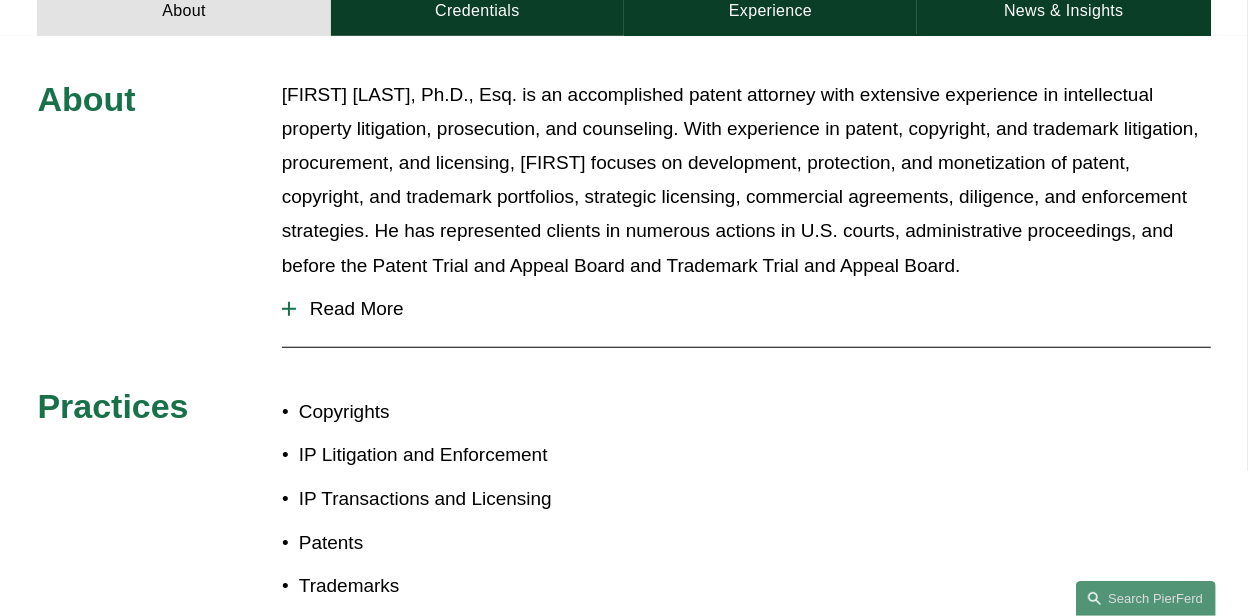 click on "Read More" at bounding box center [753, 309] 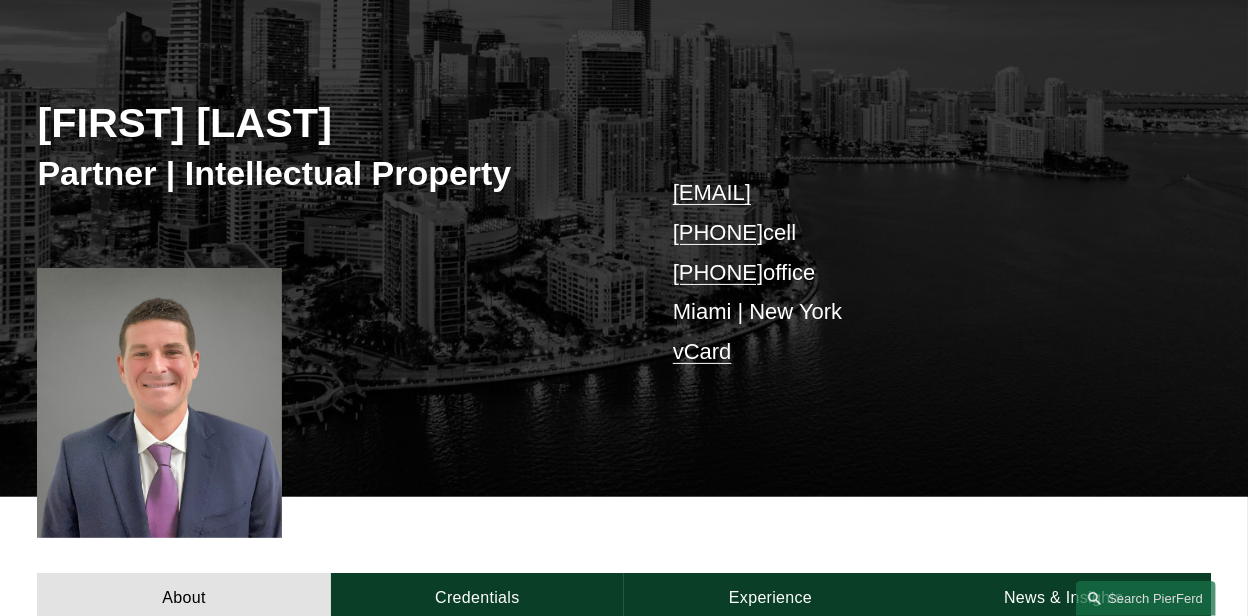 scroll, scrollTop: 200, scrollLeft: 0, axis: vertical 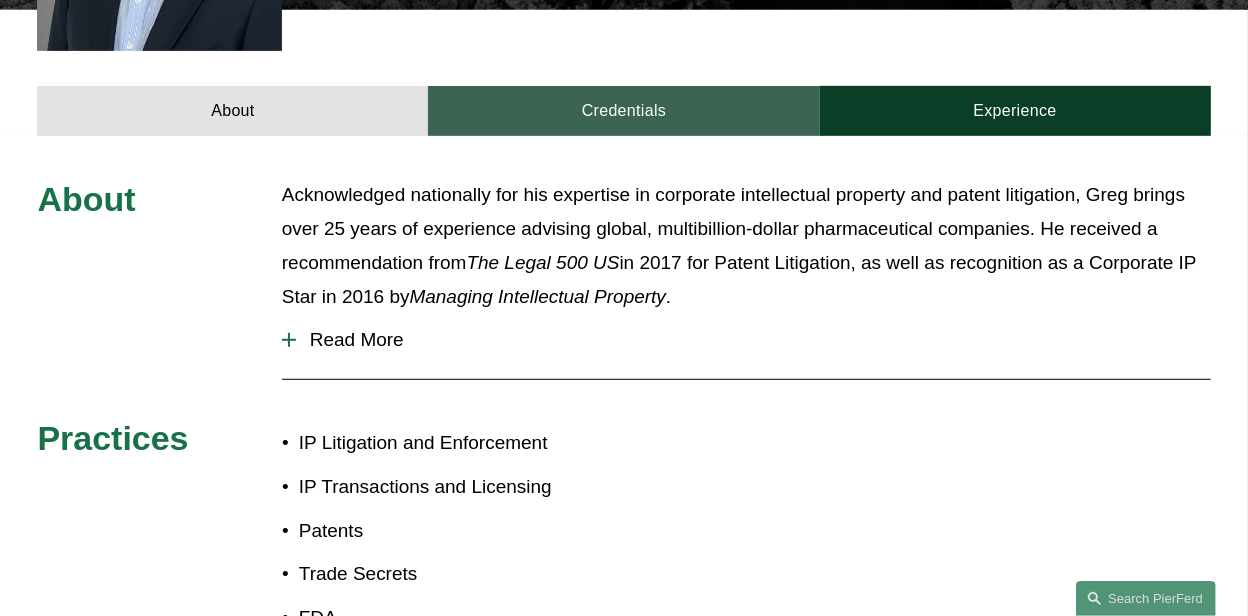 click on "Credentials" at bounding box center (623, 111) 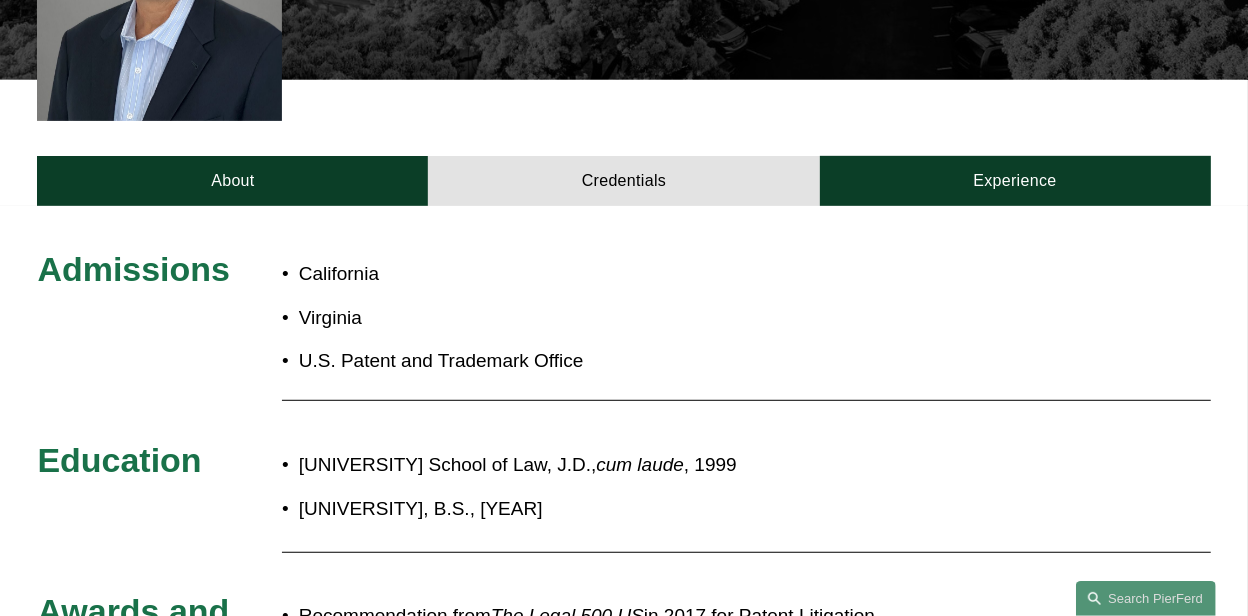 scroll, scrollTop: 600, scrollLeft: 0, axis: vertical 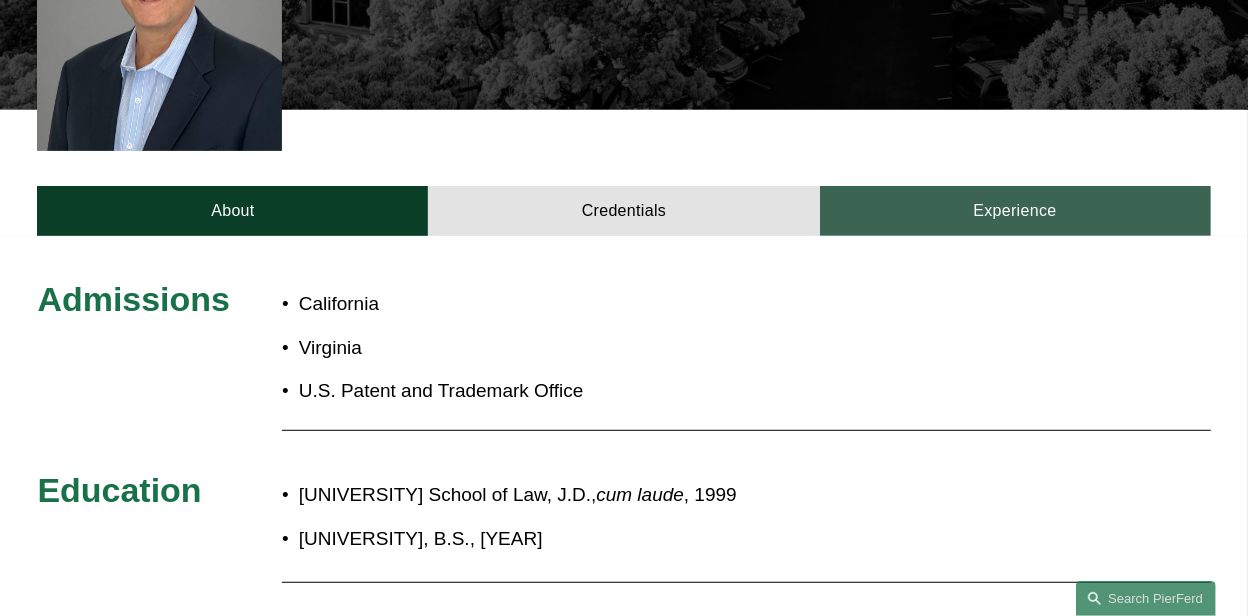 click on "Experience" at bounding box center (1015, 211) 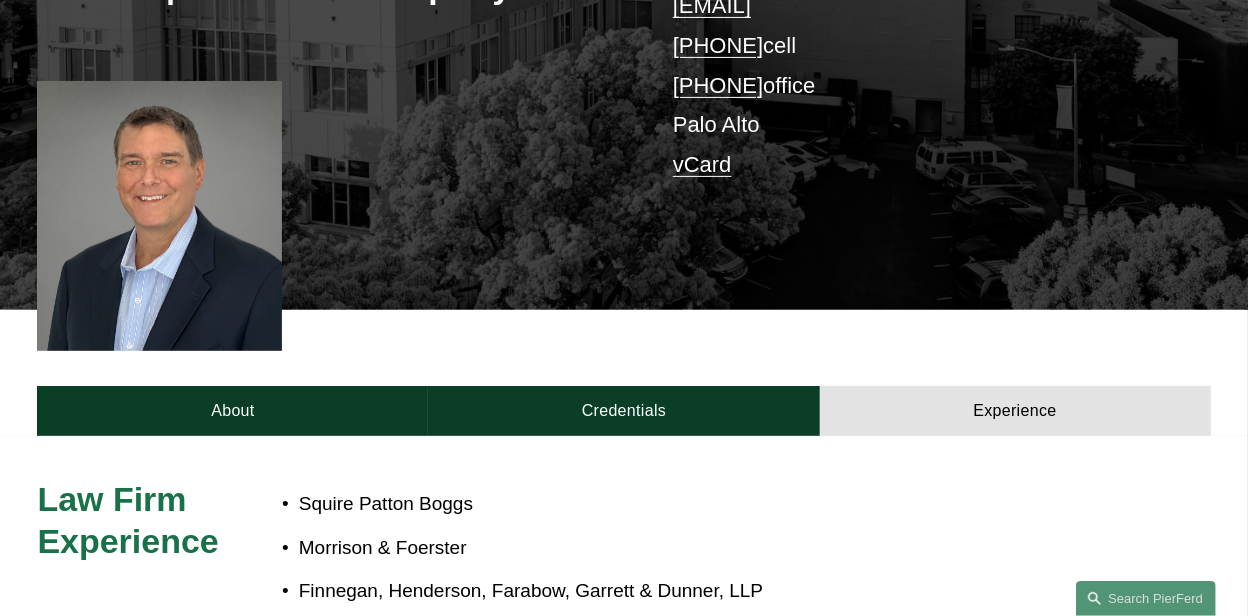 scroll, scrollTop: 0, scrollLeft: 0, axis: both 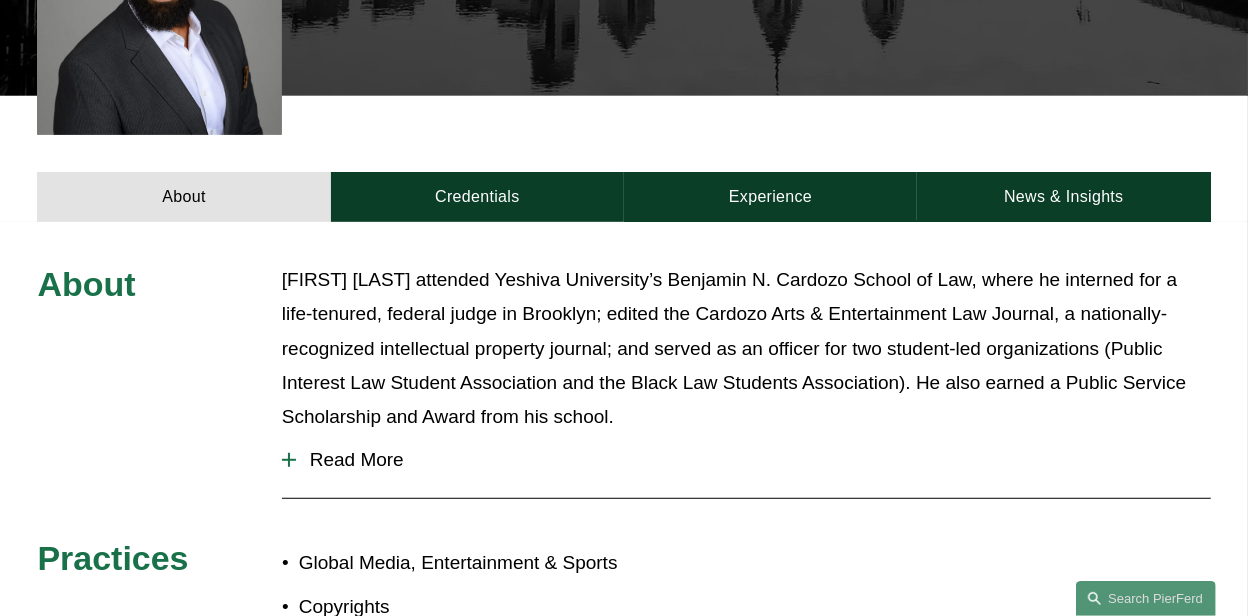 click on "Experience" at bounding box center [770, 197] 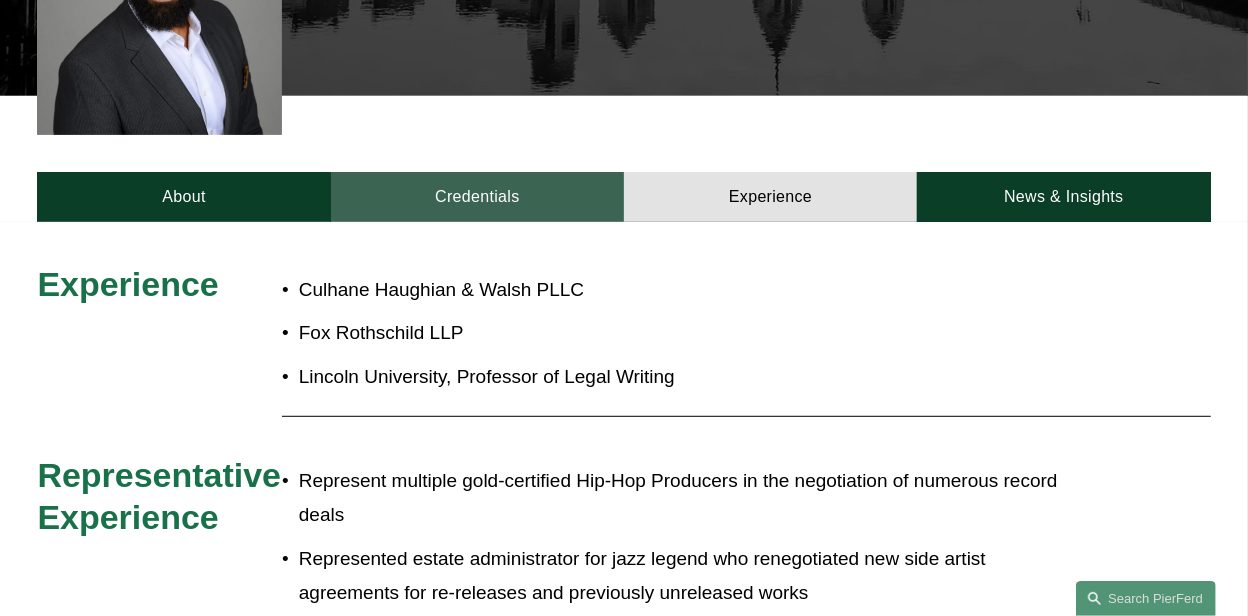 click on "Credentials" at bounding box center (477, 197) 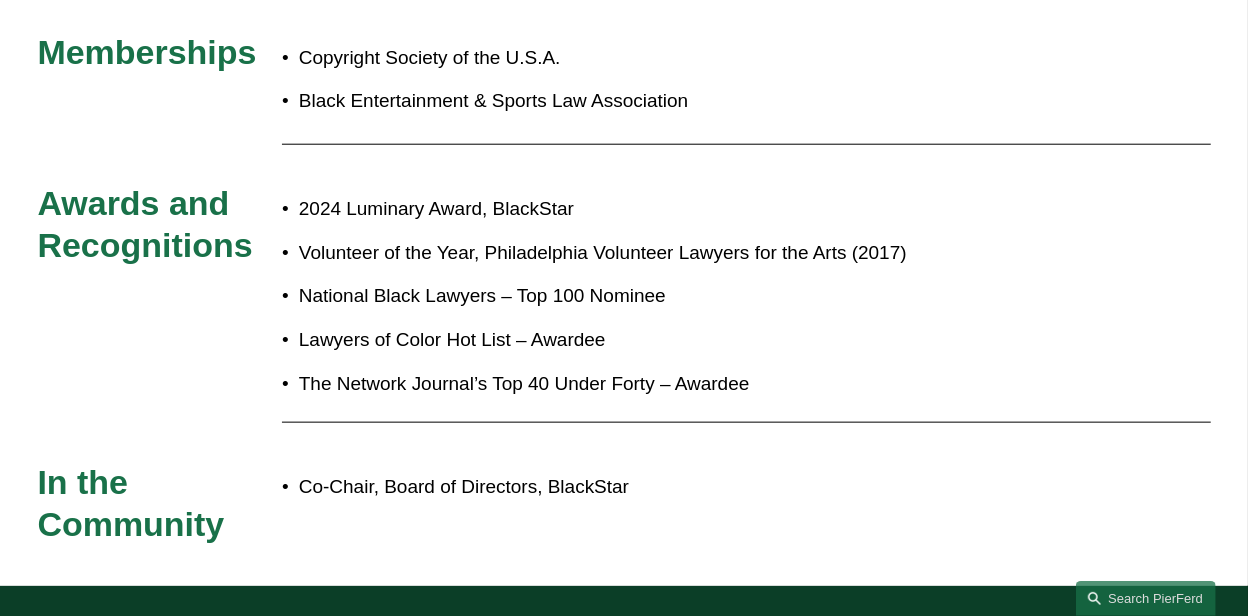 scroll, scrollTop: 1299, scrollLeft: 0, axis: vertical 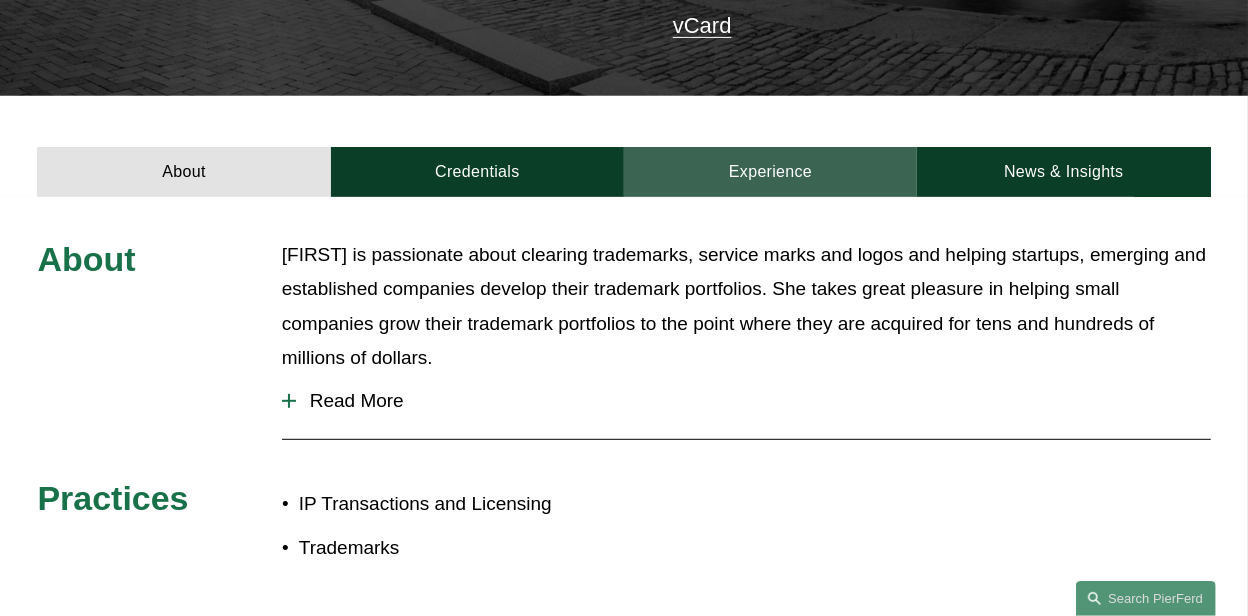 click on "Experience" at bounding box center (770, 172) 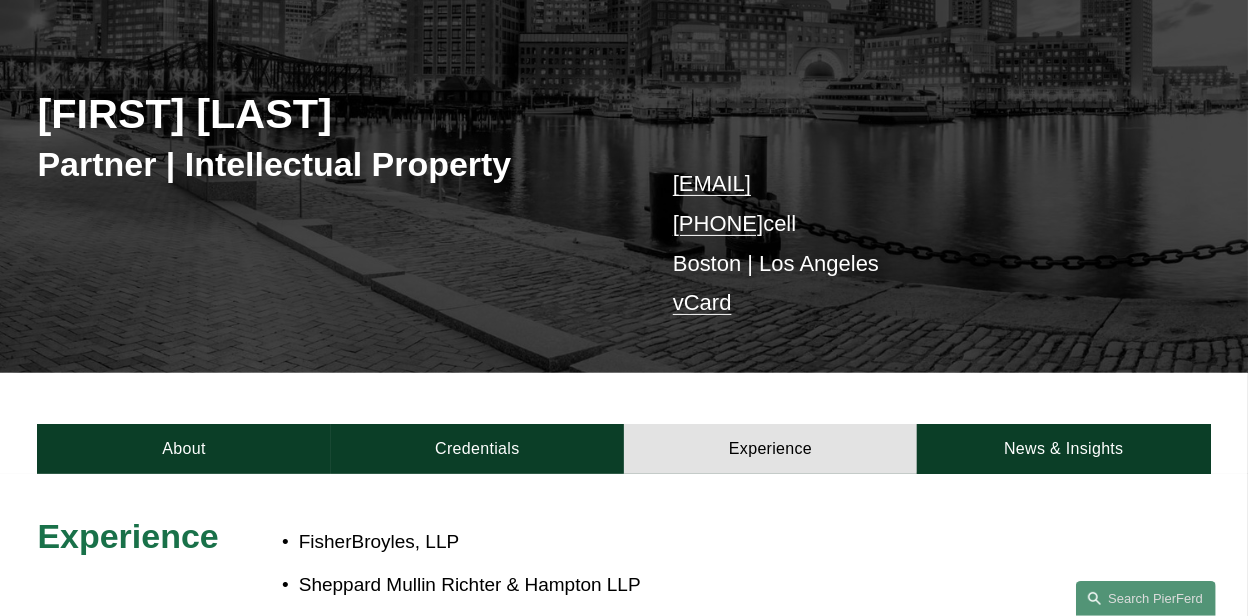 scroll, scrollTop: 0, scrollLeft: 0, axis: both 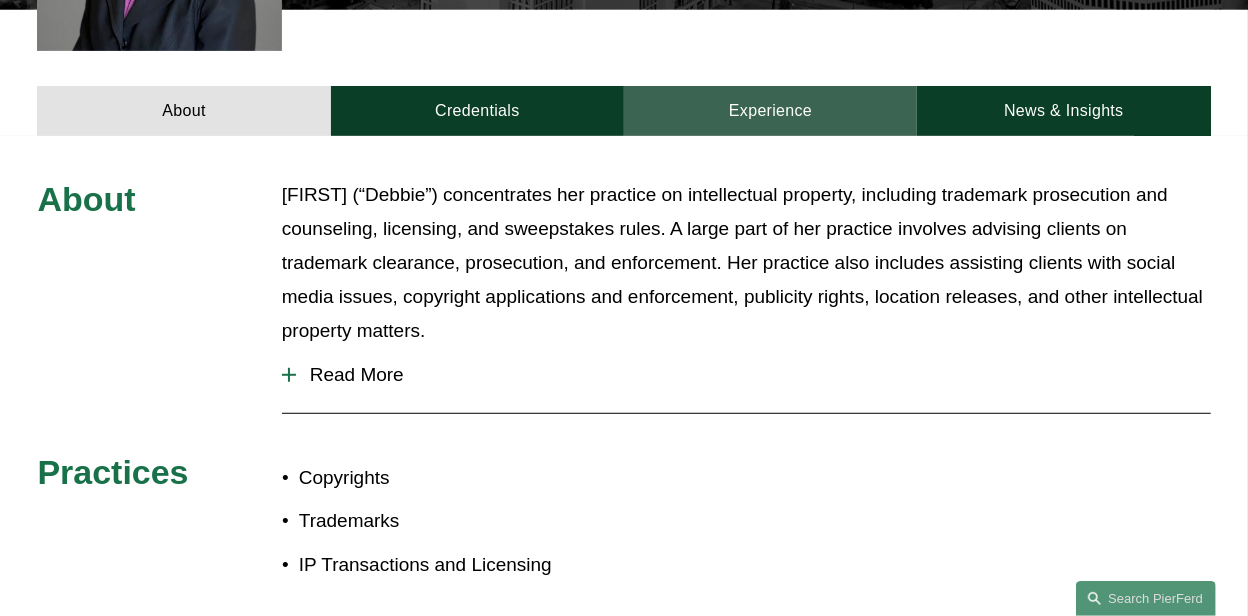 click on "Experience" at bounding box center [770, 111] 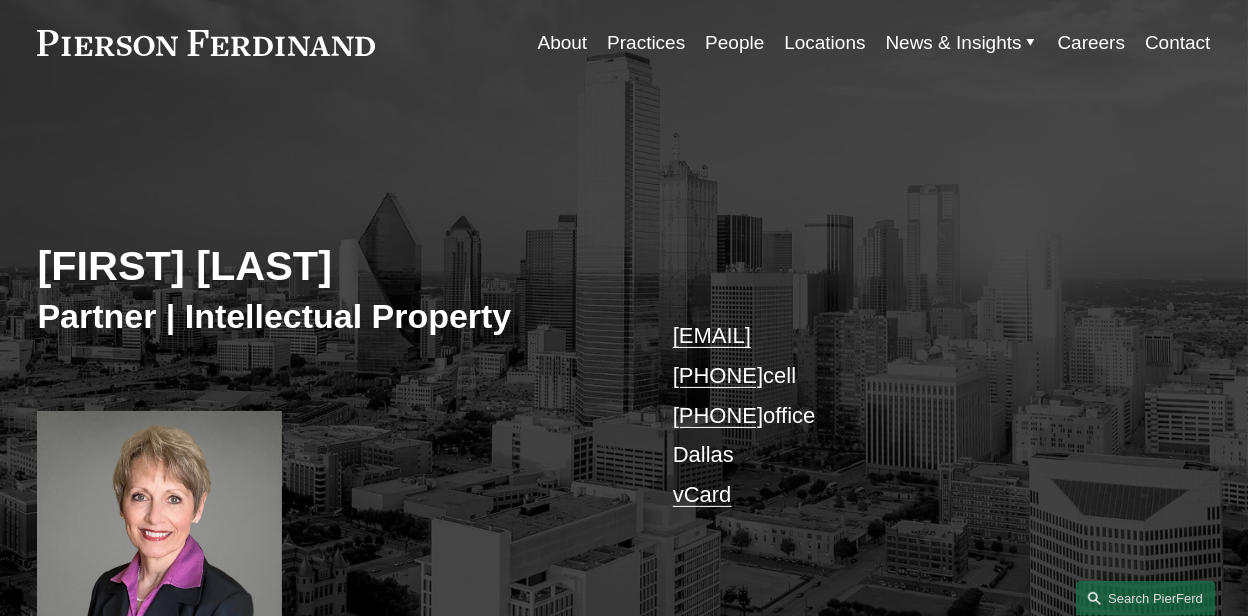 scroll, scrollTop: 0, scrollLeft: 0, axis: both 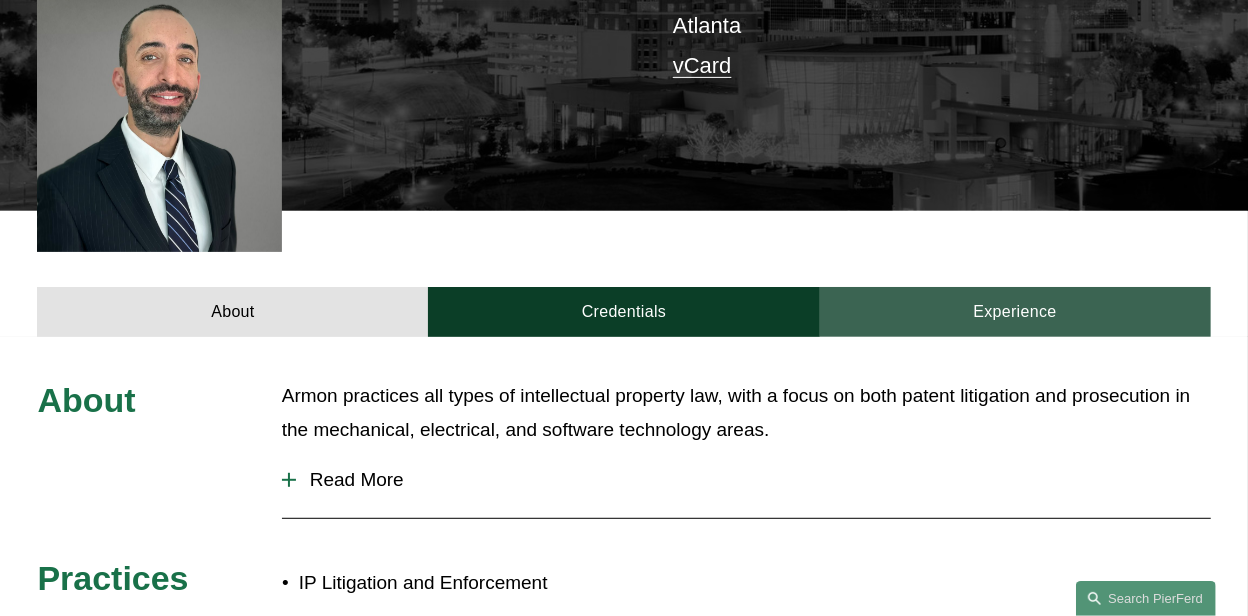 click on "Experience" at bounding box center [1015, 312] 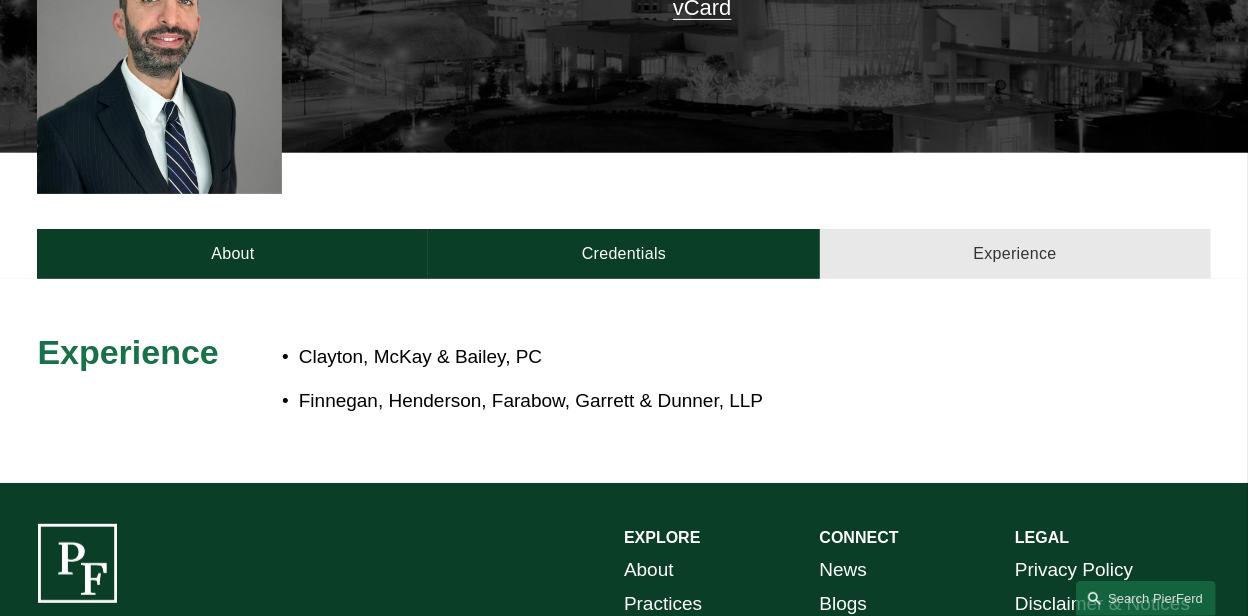 scroll, scrollTop: 600, scrollLeft: 0, axis: vertical 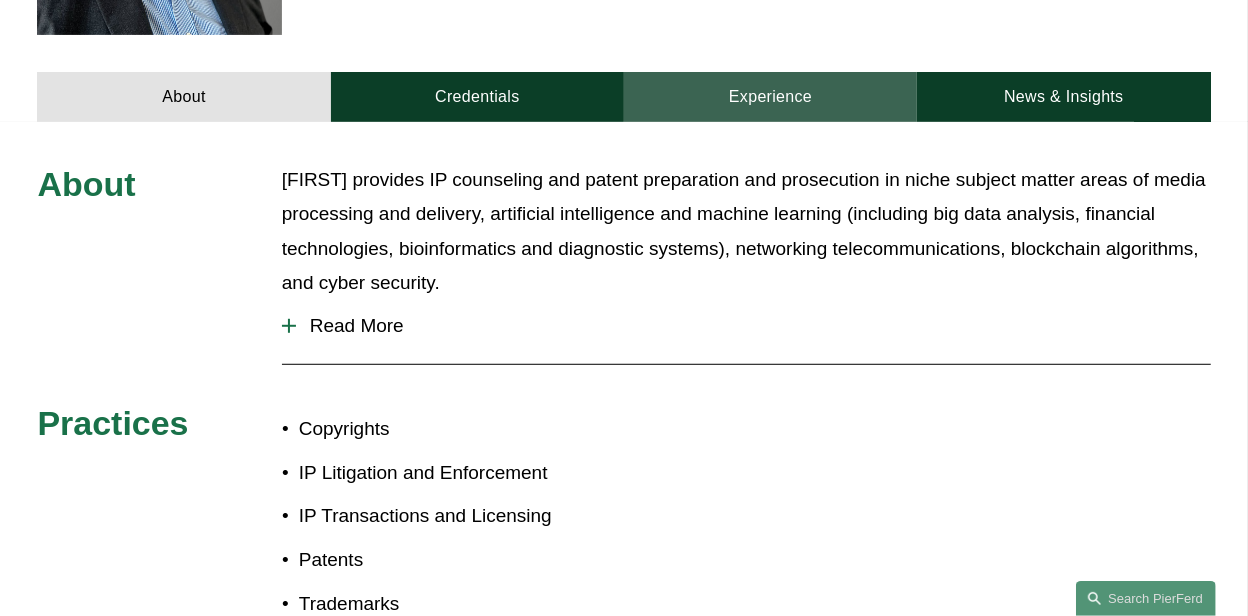 click on "Experience" at bounding box center (770, 97) 